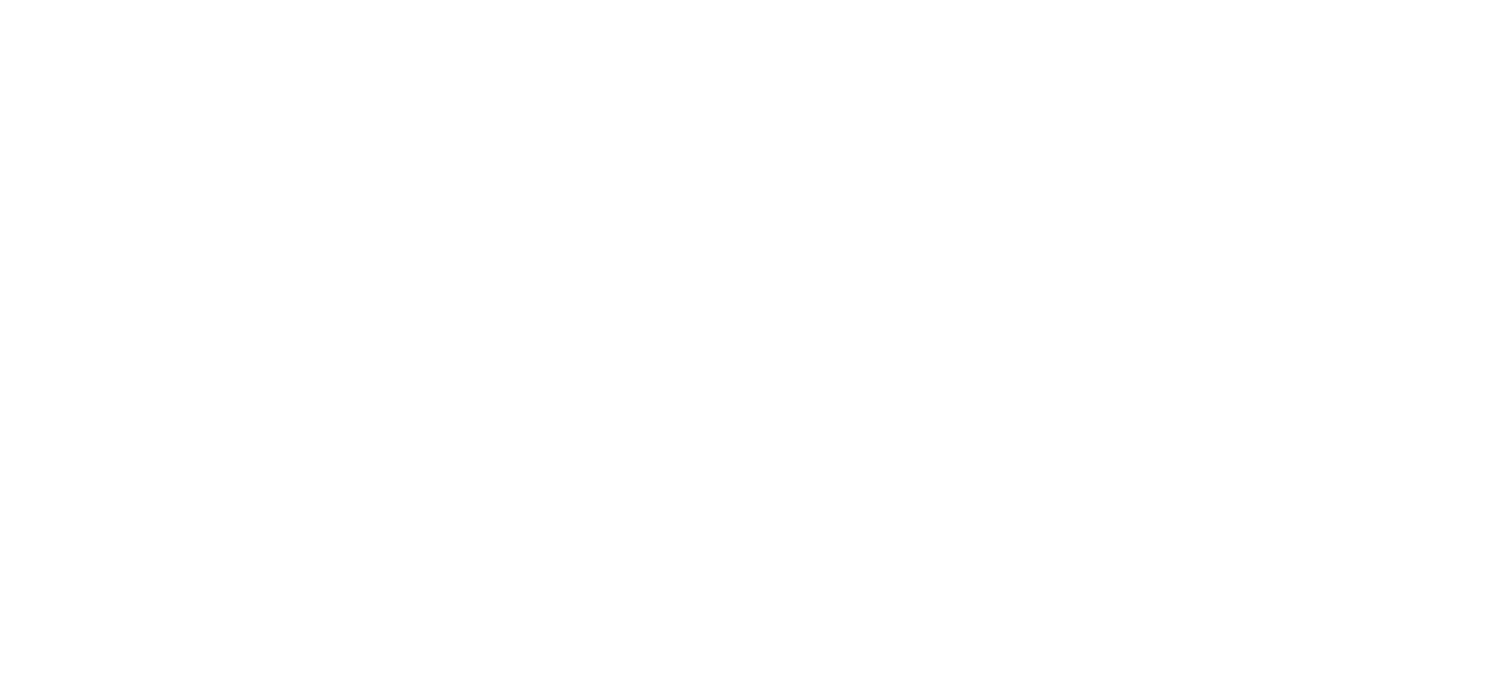 scroll, scrollTop: 0, scrollLeft: 0, axis: both 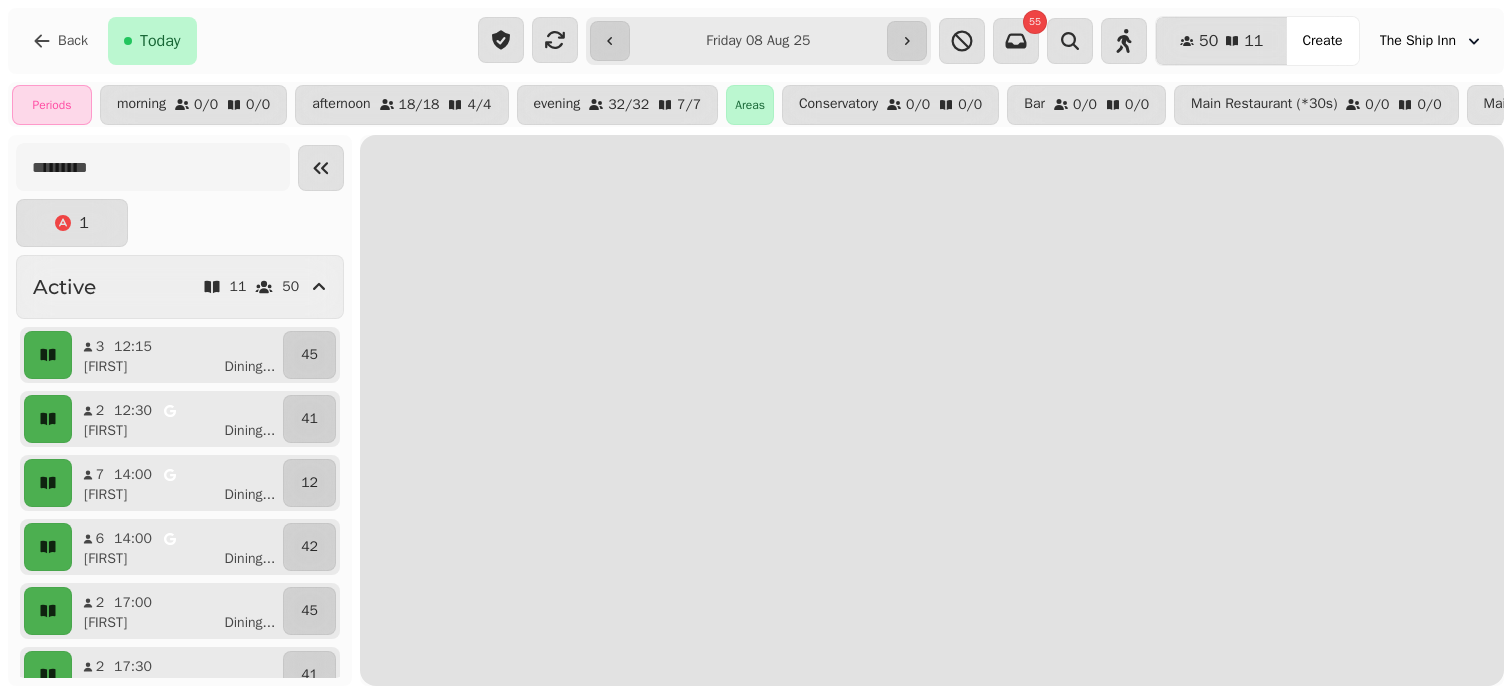 click on "**********" at bounding box center [759, 41] 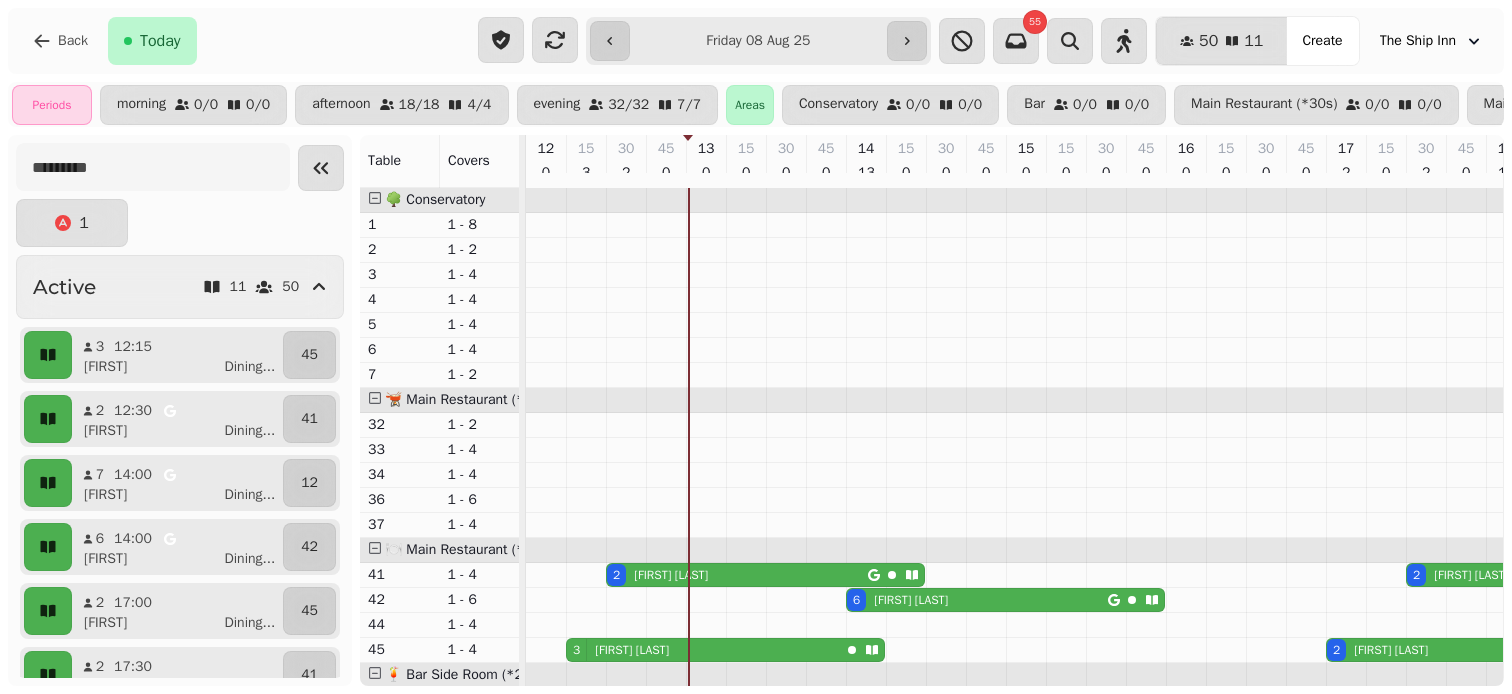 scroll, scrollTop: 0, scrollLeft: 164, axis: horizontal 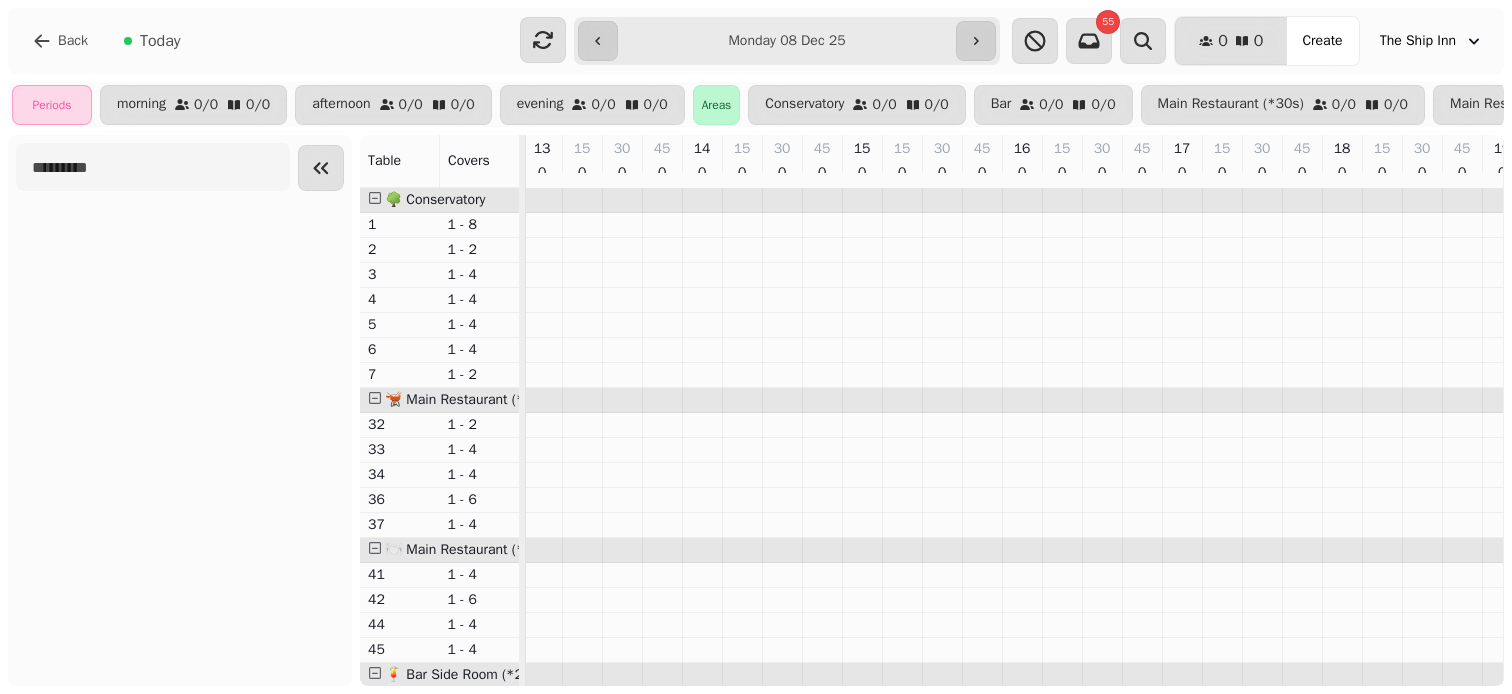 type on "**********" 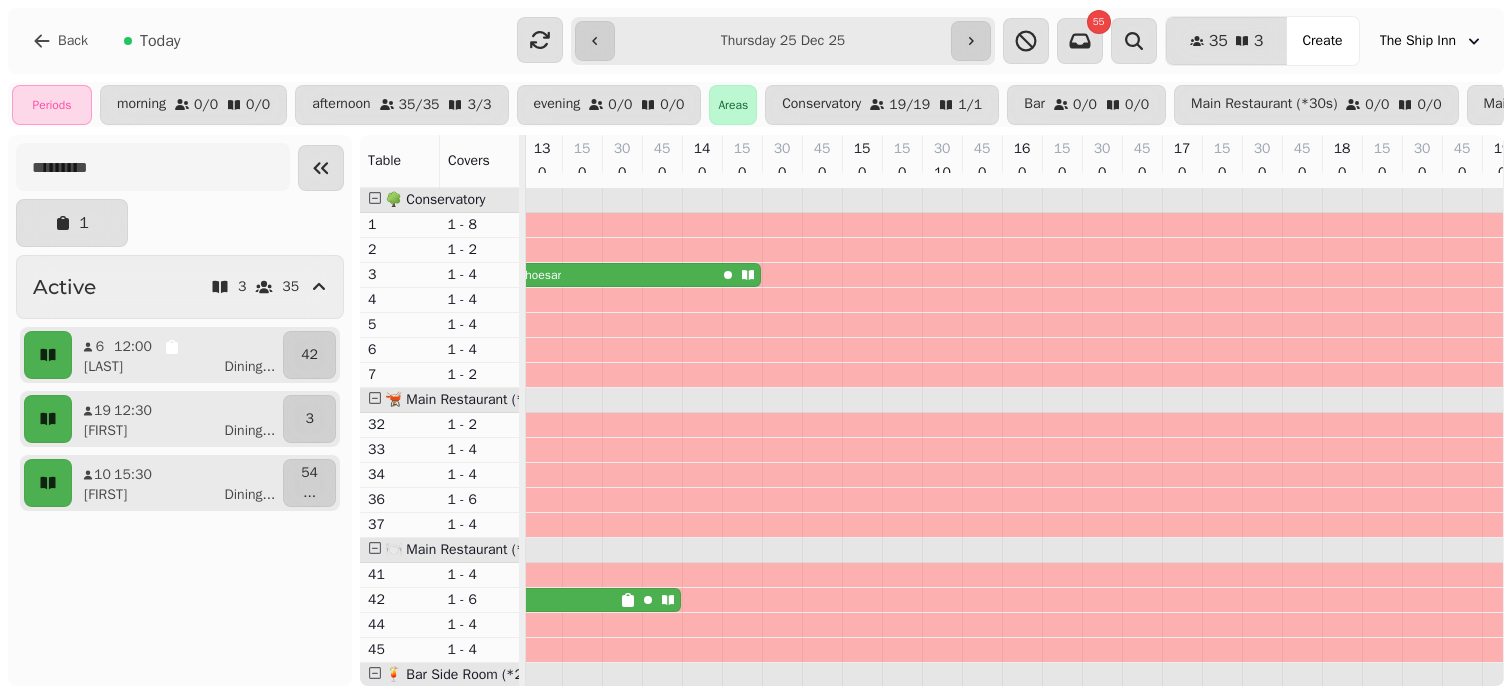 scroll, scrollTop: 0, scrollLeft: 0, axis: both 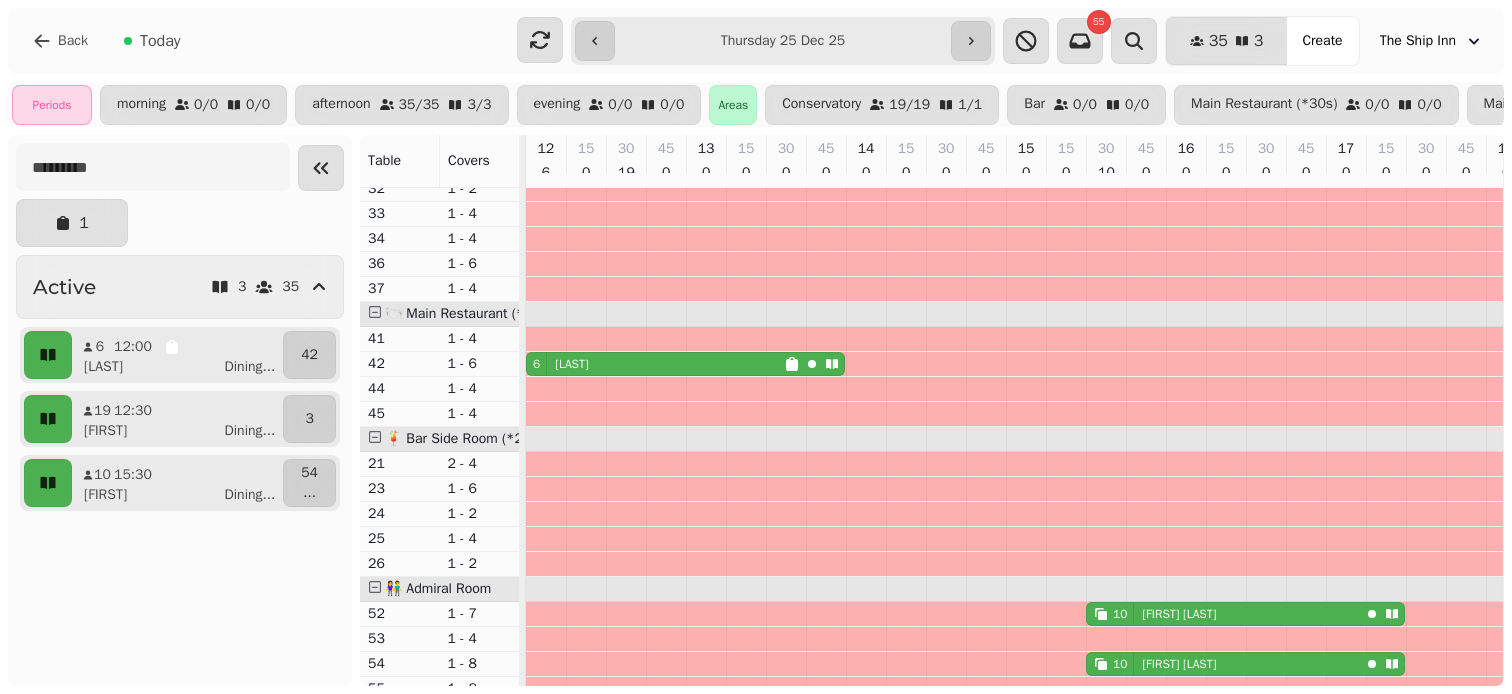 click on "6 [LAST]" at bounding box center [655, 364] 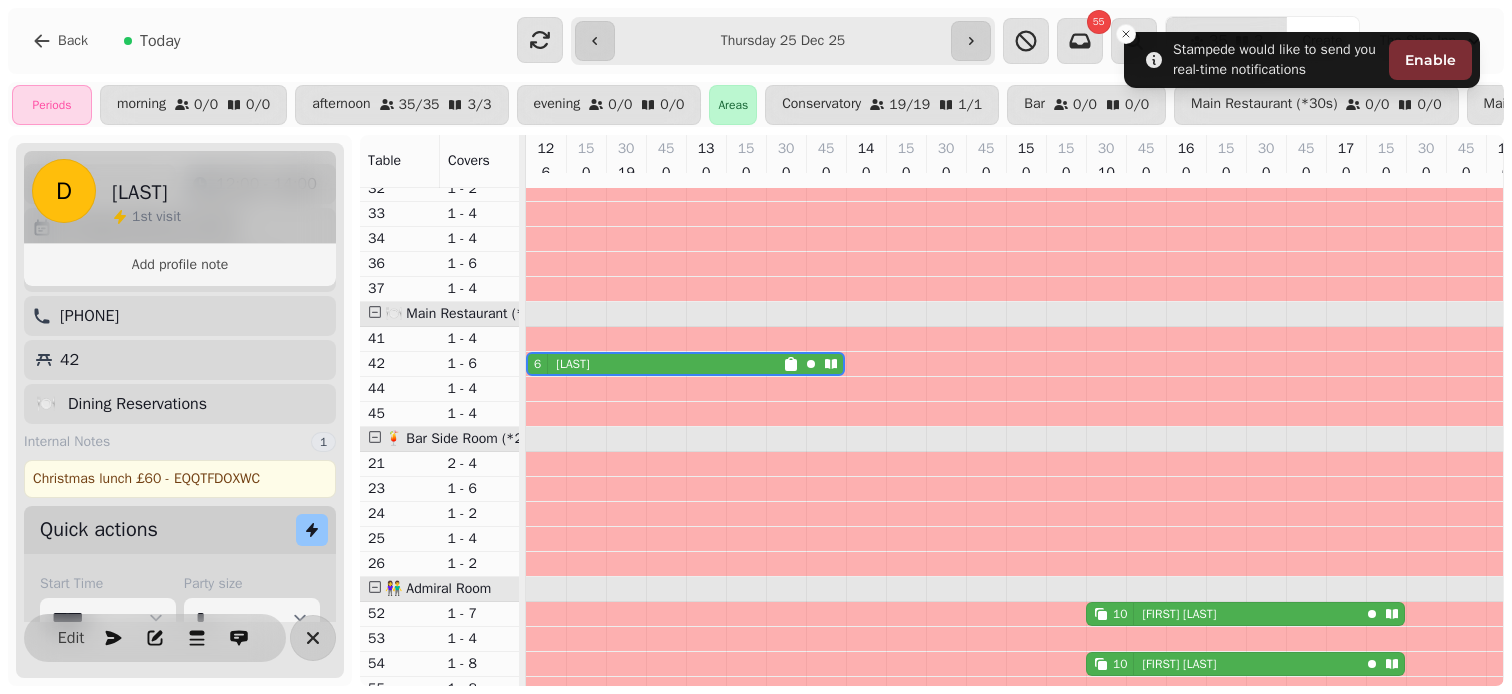 scroll, scrollTop: 180, scrollLeft: 0, axis: vertical 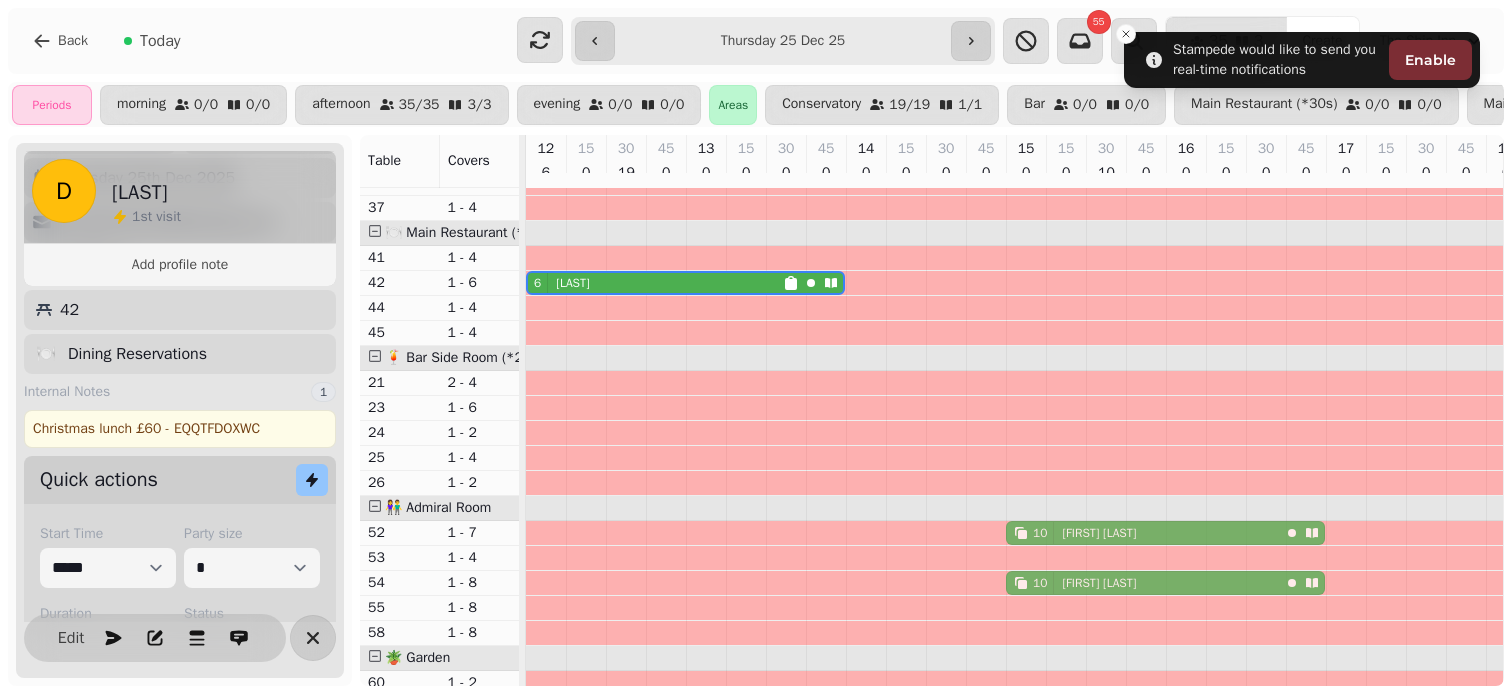 drag, startPoint x: 1224, startPoint y: 533, endPoint x: 1129, endPoint y: 541, distance: 95.33625 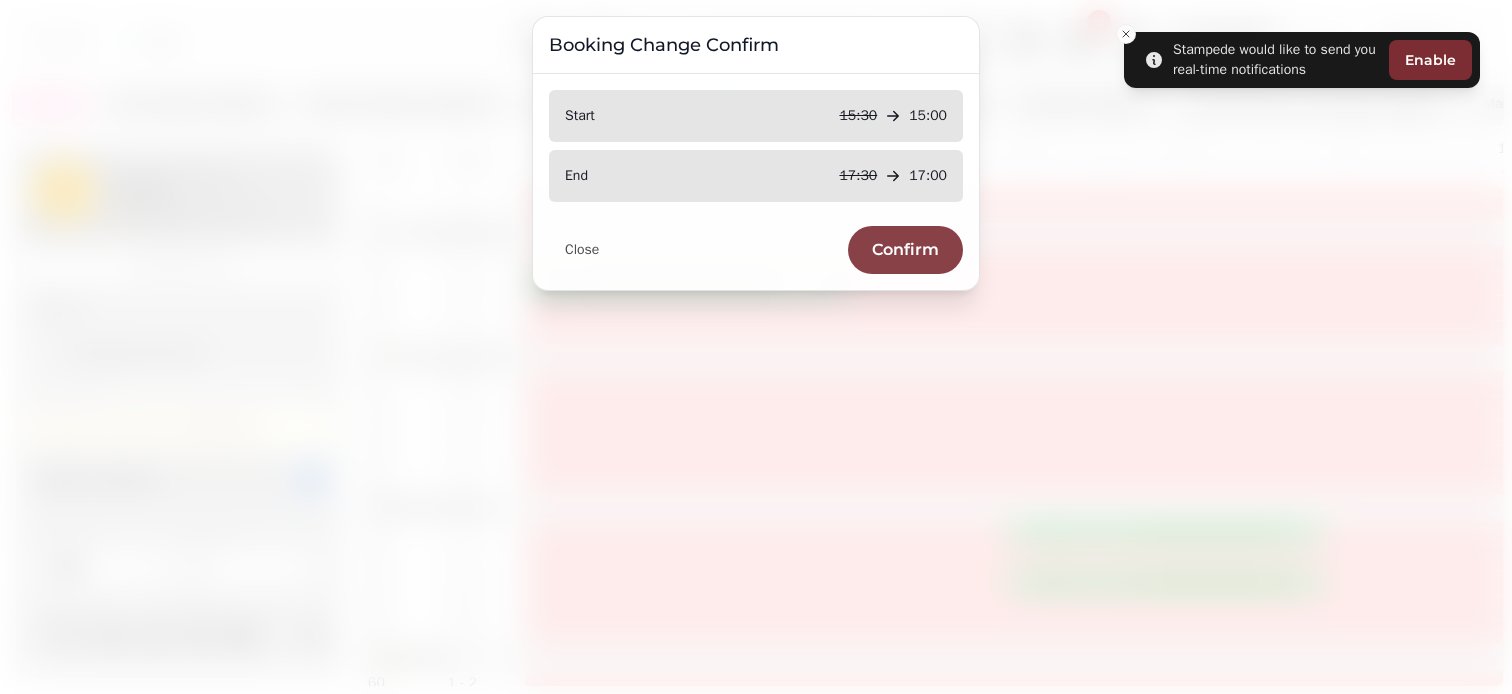 click on "Confirm" at bounding box center (905, 250) 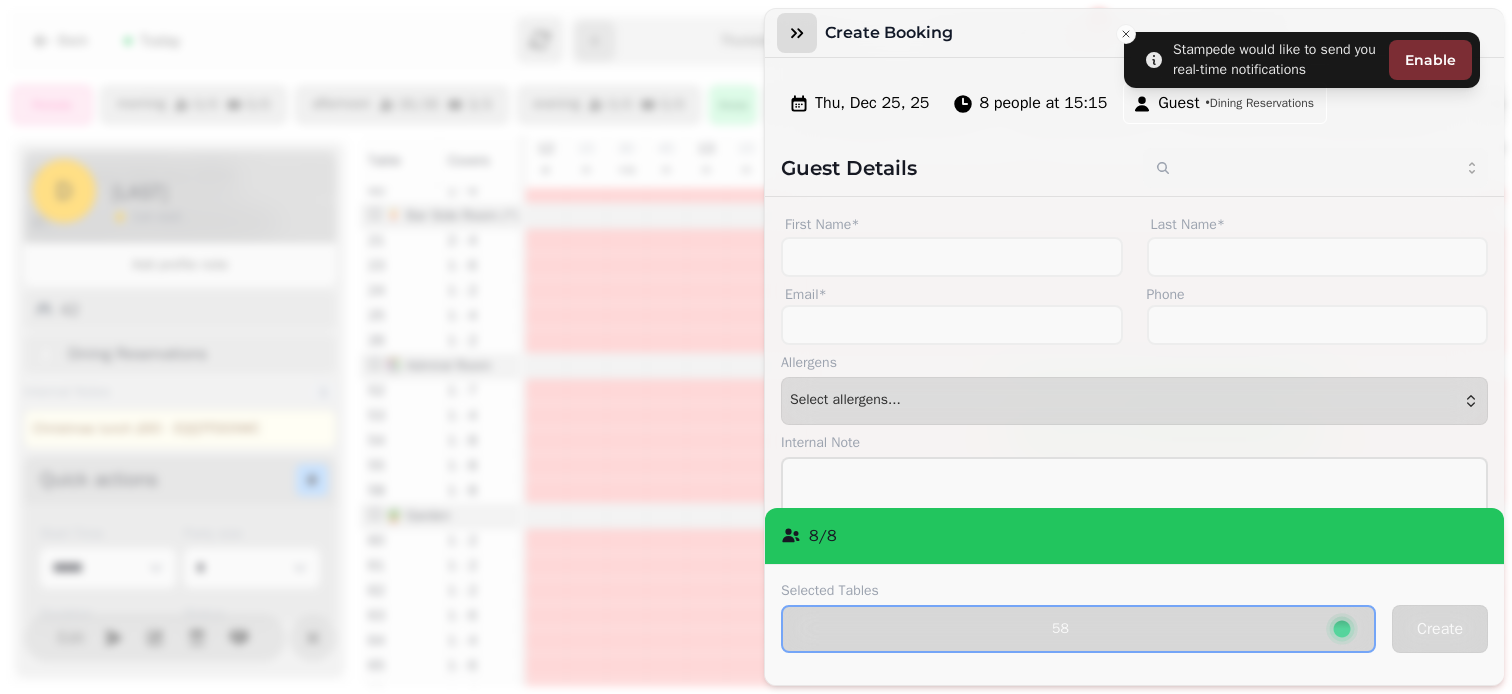 click 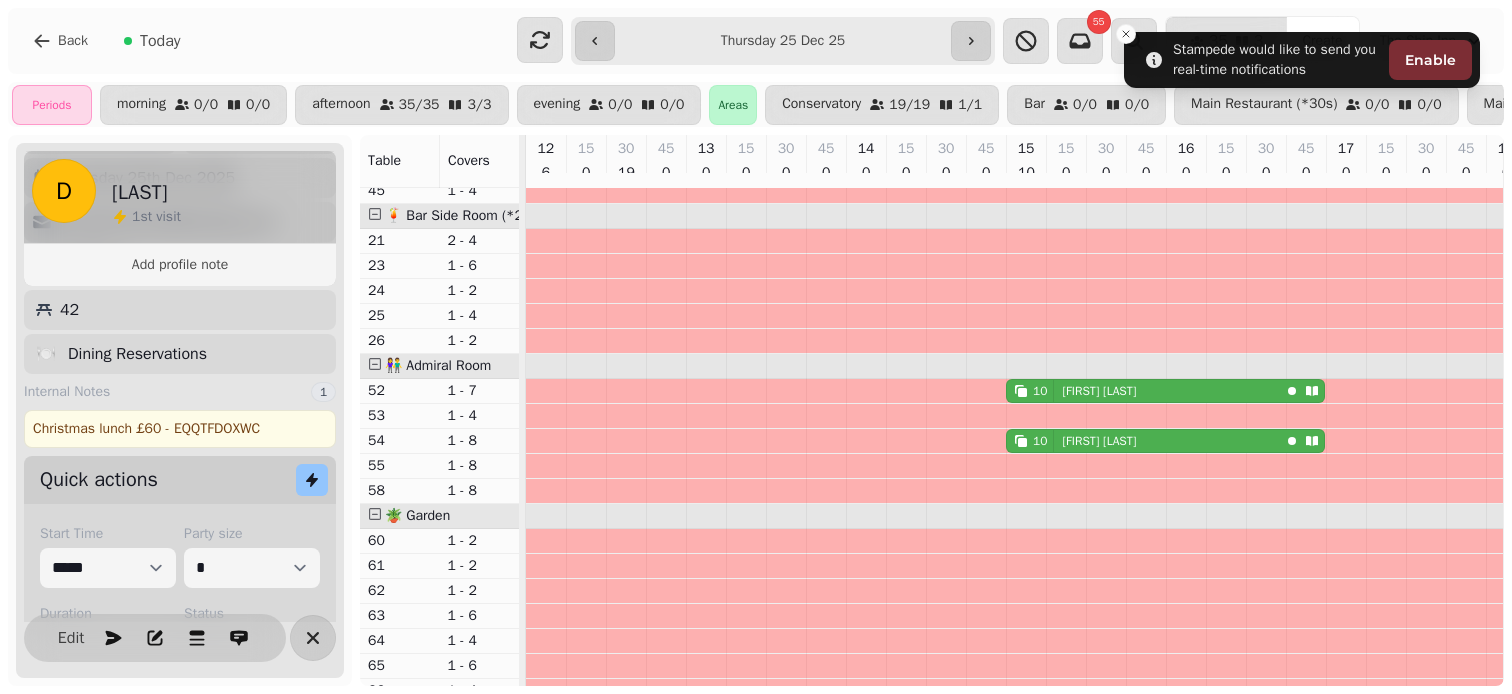 click on "[FIRST]   [LAST]" at bounding box center (1099, 391) 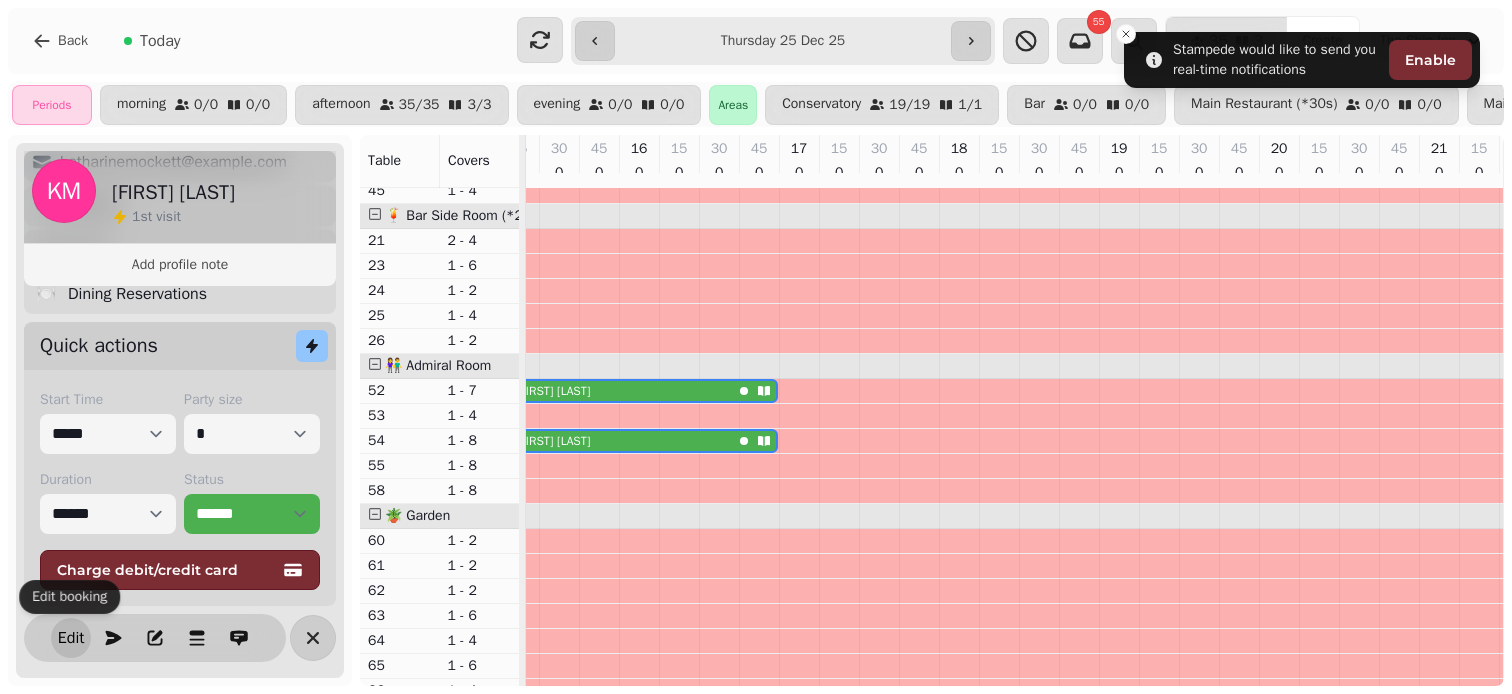 click on "Edit" at bounding box center [71, 638] 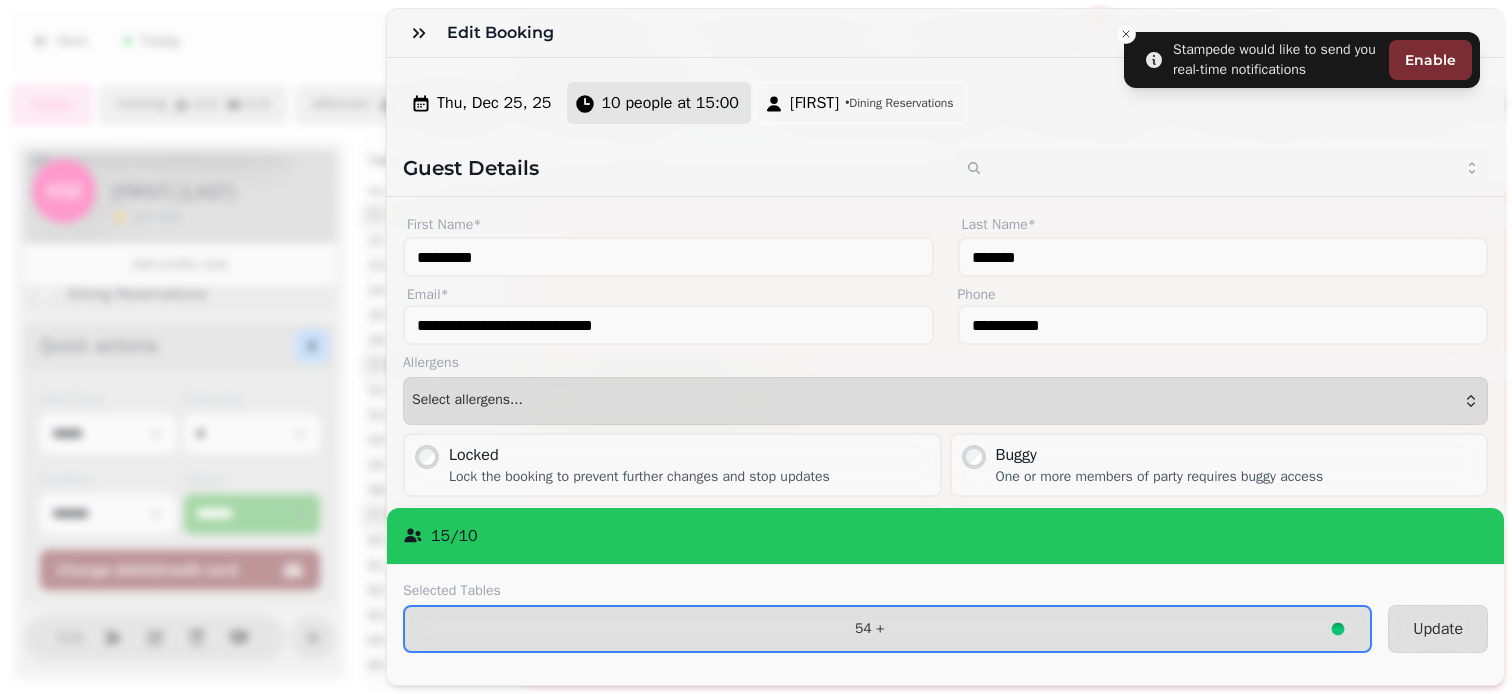 click on "10 people at 15:00" at bounding box center [656, 103] 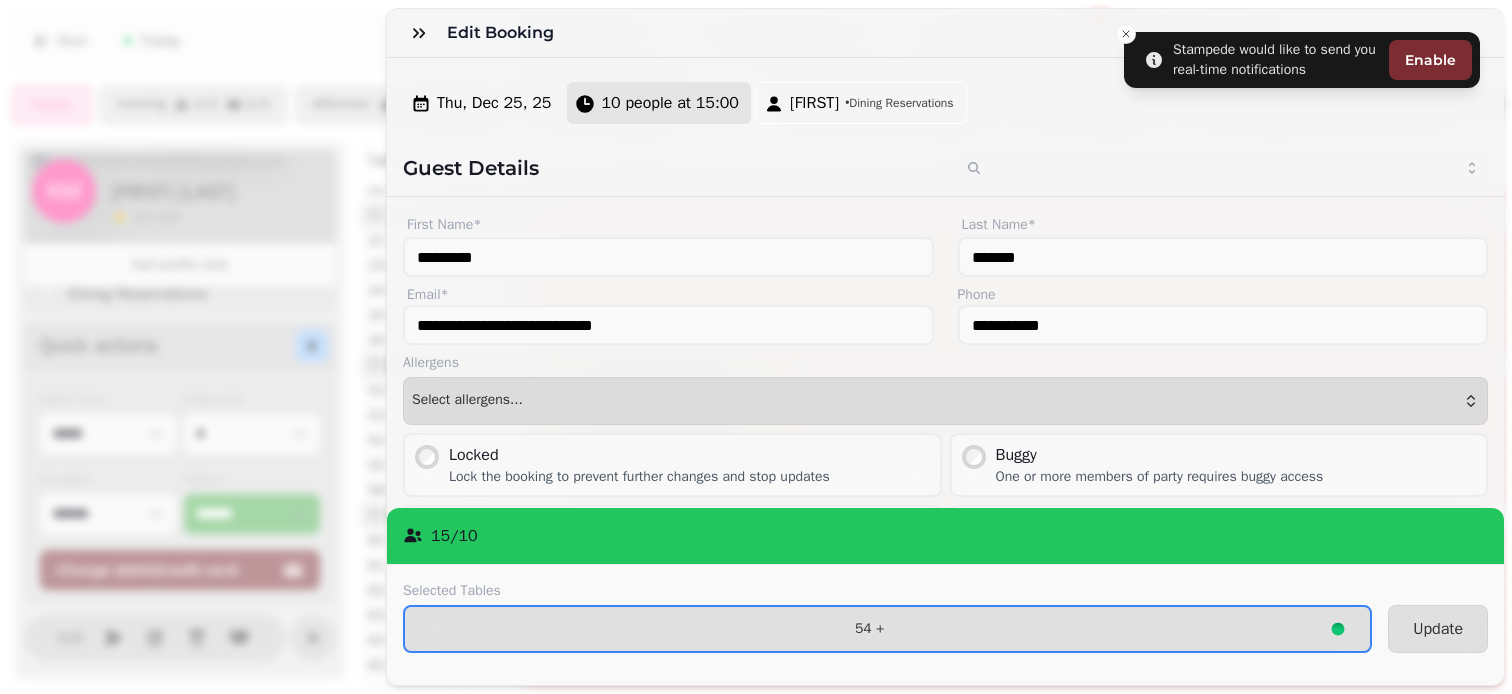select on "**" 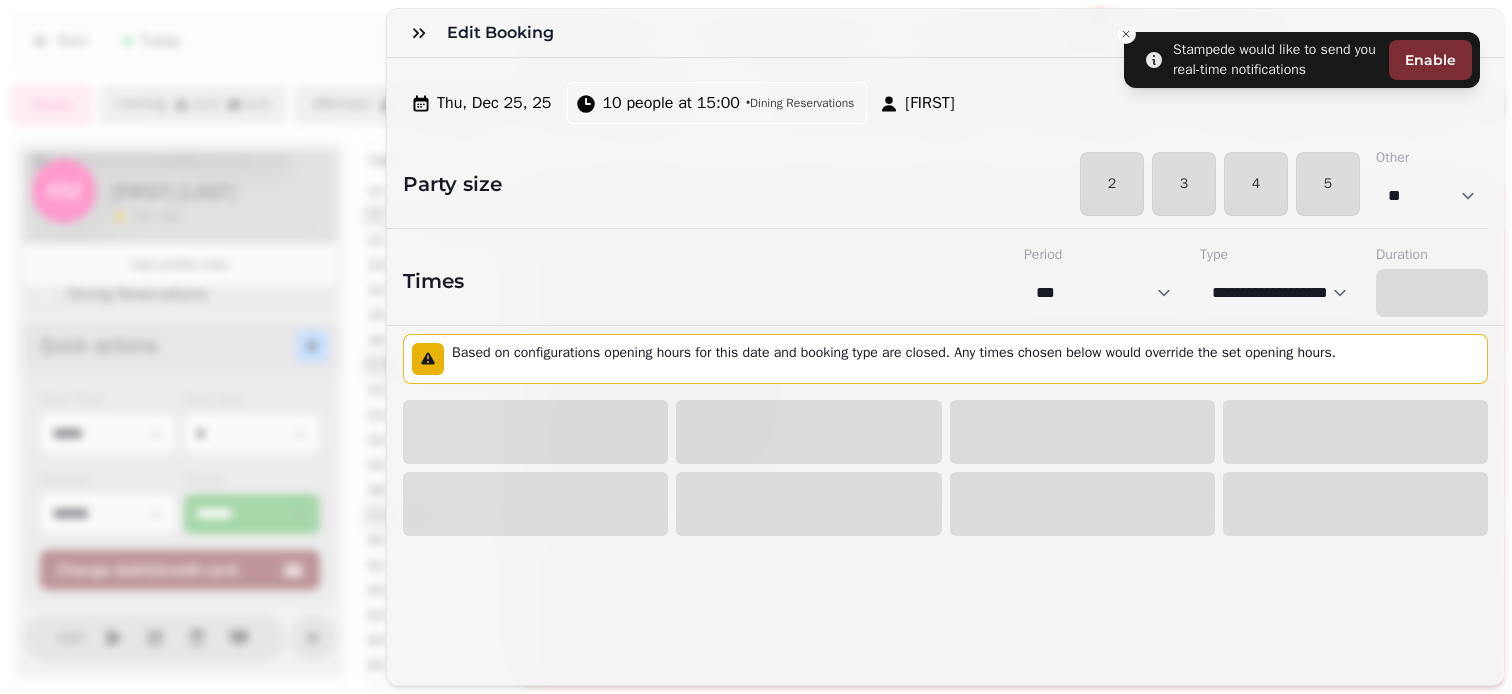 select on "****" 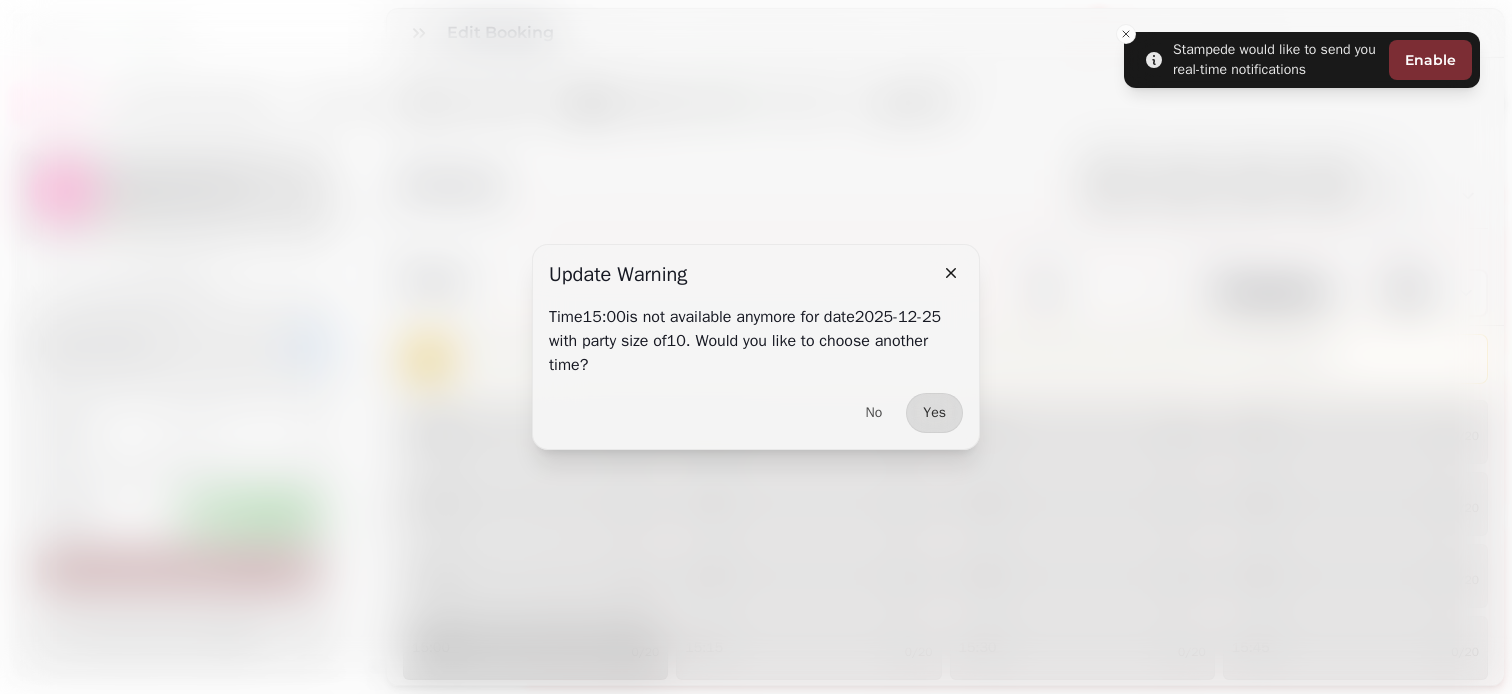 click at bounding box center [756, 347] 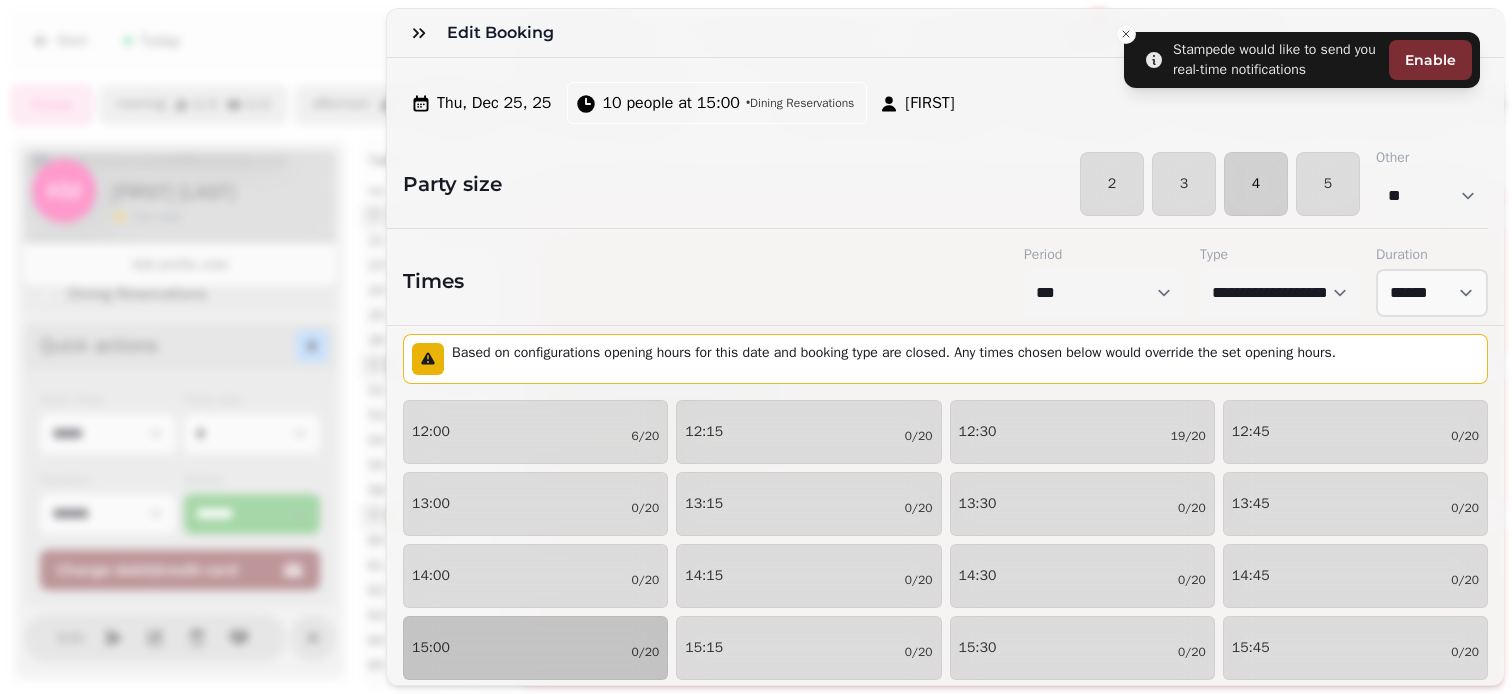 click on "4" at bounding box center [1256, 184] 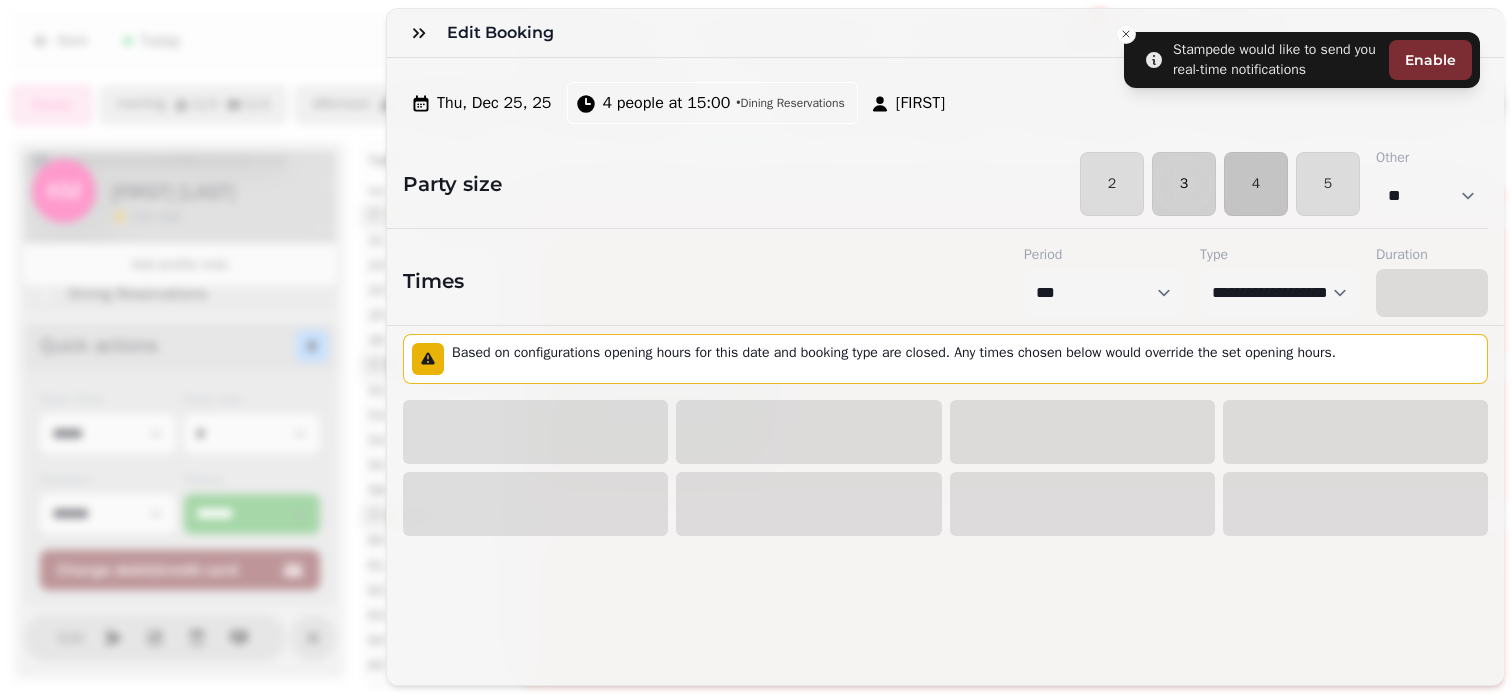 select on "****" 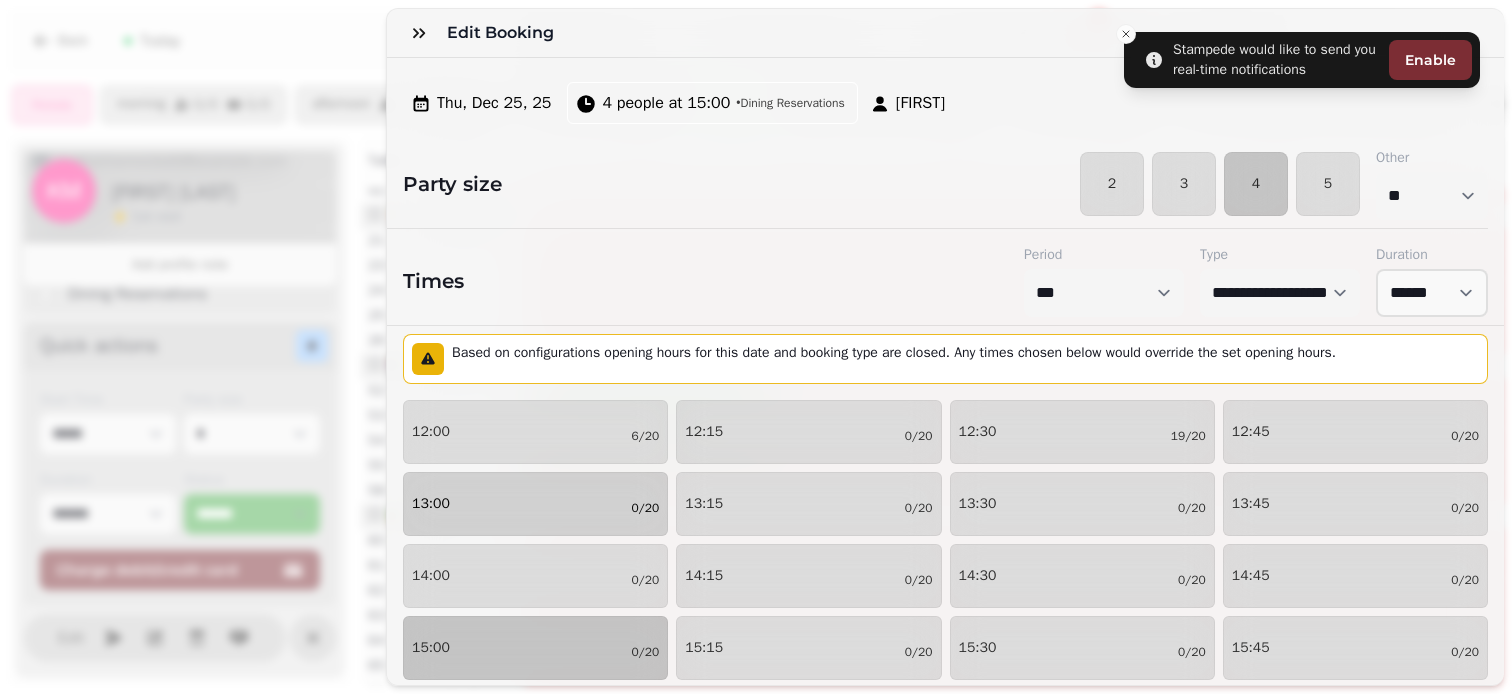 click on "13:00 0/20" at bounding box center (535, 504) 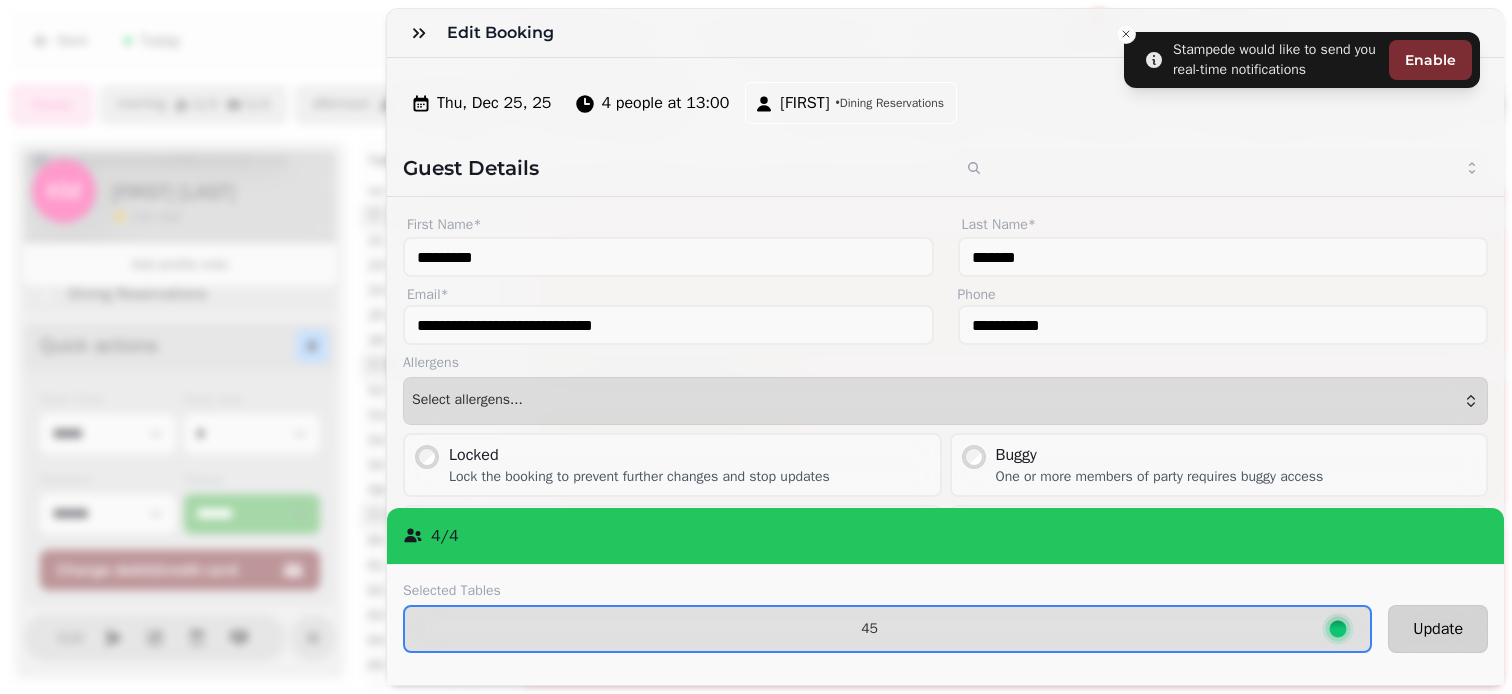 click on "Update" at bounding box center [1438, 629] 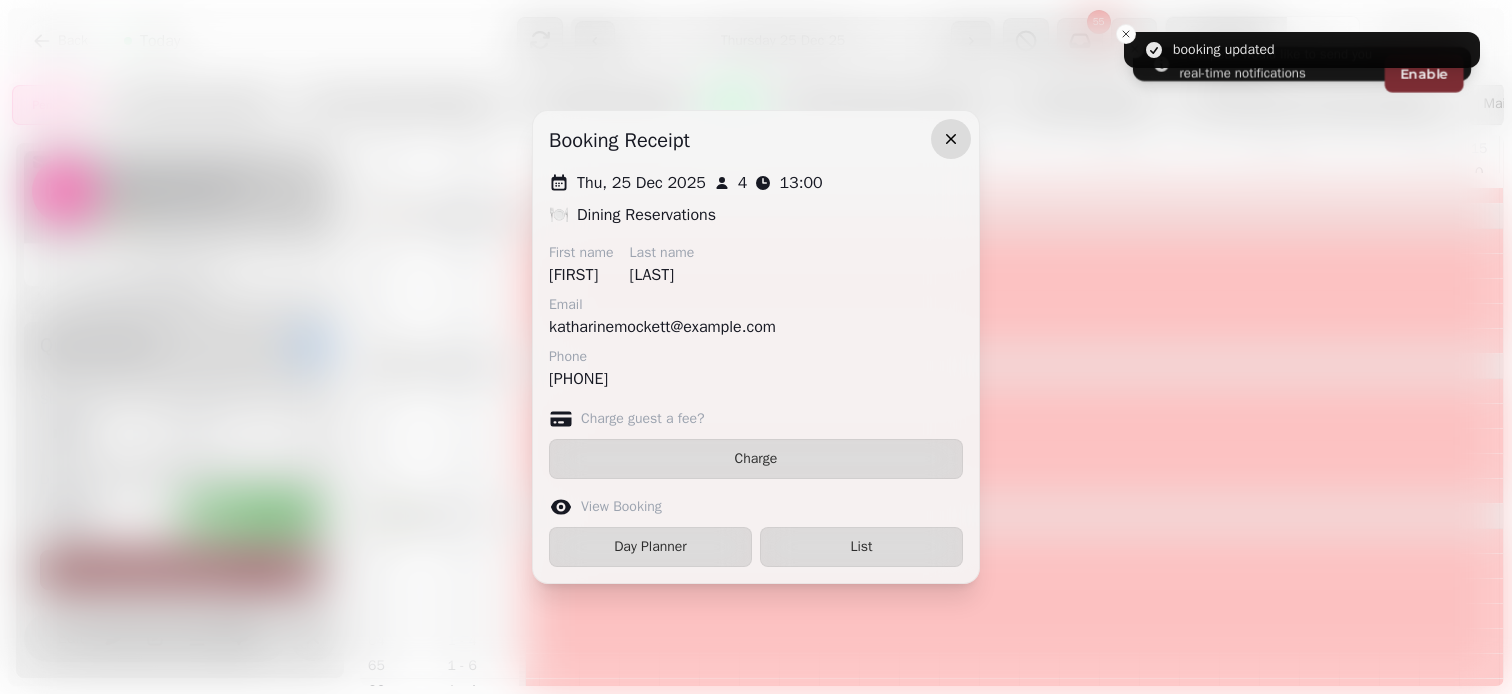 click 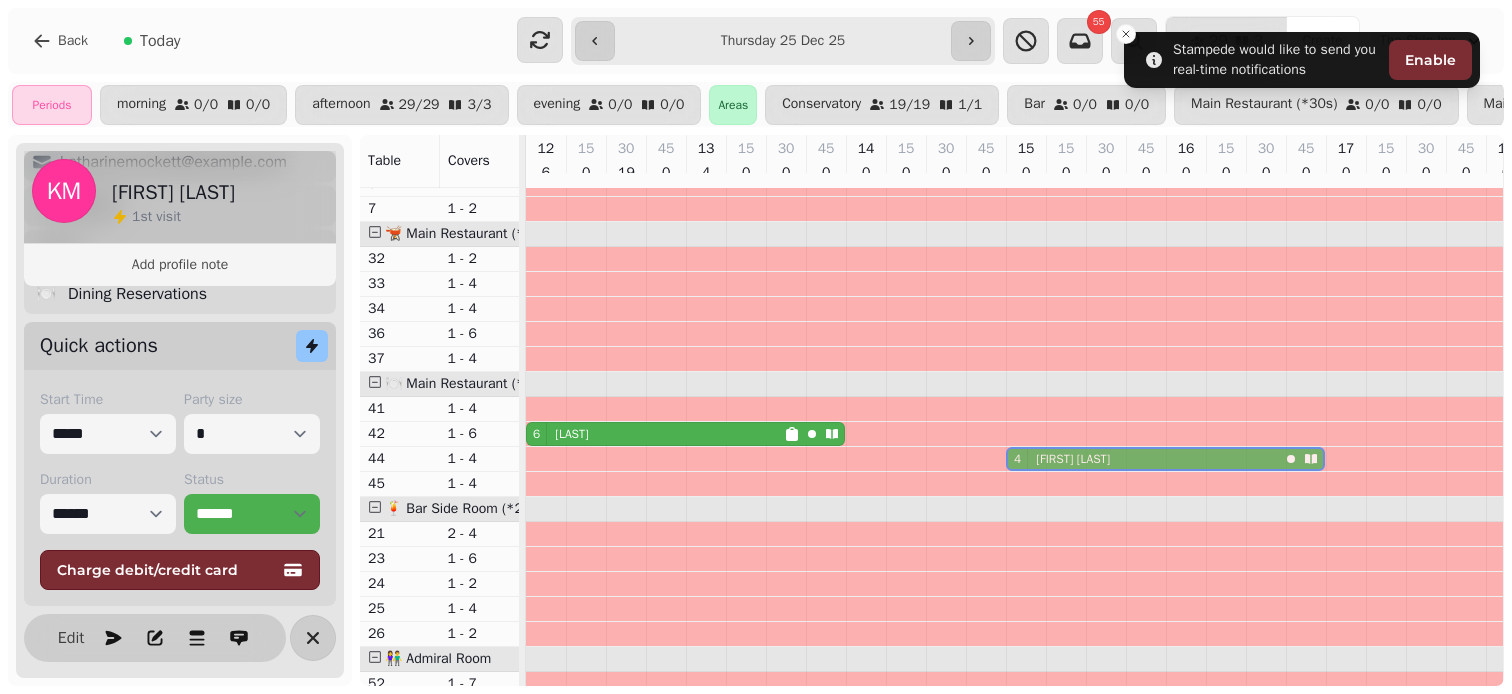 drag, startPoint x: 767, startPoint y: 499, endPoint x: 1090, endPoint y: 473, distance: 324.04474 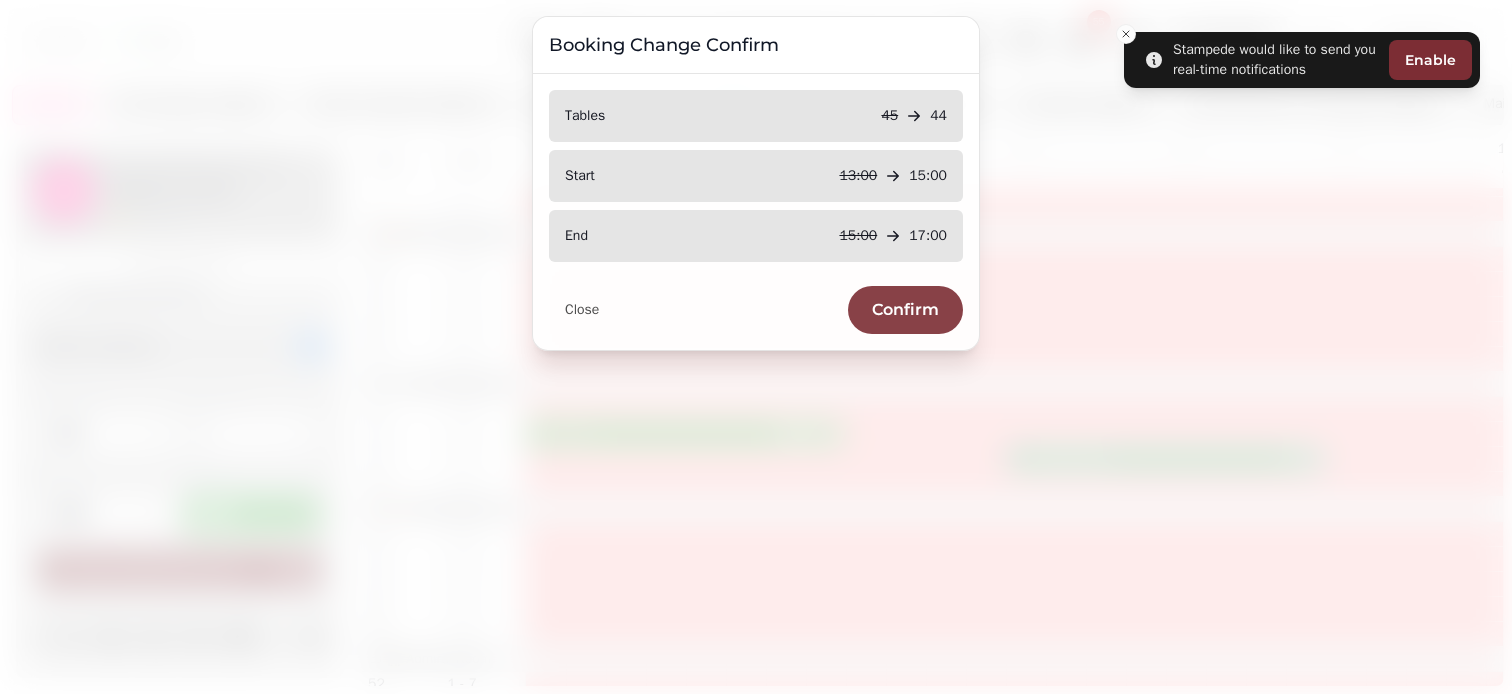 click on "Confirm" at bounding box center (905, 310) 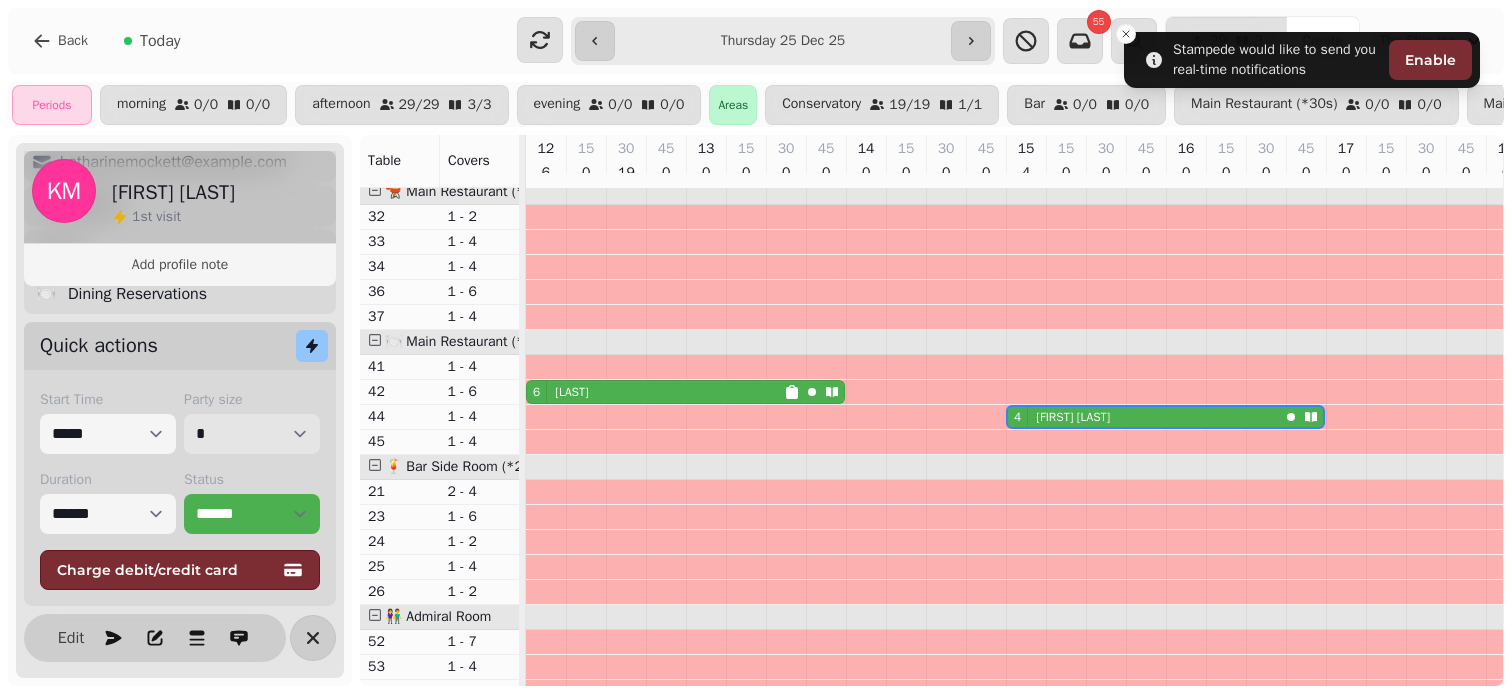 click on "* * * * * * * * * ** ** ** ** ** ** ** ** ** ** ** ** ** ** ** ** ** ** ** ** ** ** ** ** ** ** ** ** ** ** ** ** ** ** ** ** ** ** ** ** ** ** ** ** ** ** ** ** ** ** ** ** ** ** ** ** ** ** ** ** ** ** ** ** ** ** ** ** ** ** ** ** ** ** ** ** ** ** ** ** ** ** ** ** ** ** ** ** ** ** *** *** *** *** *** *** *** *** *** *** *** *** *** *** *** *** *** *** *** *** *** *** *** *** *** *** *** *** *** *** *** *** *** *** *** *** *** *** *** *** *** *** *** *** *** *** *** *** *** *** *** *** *** *** *** *** *** *** *** *** *** *** *** *** *** *** *** *** *** *** *** *** *** *** *** *** *** *** *** *** *** *** *** *** *** *** *** *** *** *** *** *** *** *** *** *** *** *** *** *** *** *** *** *** *** *** *** *** *** *** *** *** *** *** *** *** *** *** *** *** *** *** *** *** *** *** *** *** *** *** *** *** *** *** *** *** *** *** *** *** *** *** *** *** *** *** *** *** *** *** ***" at bounding box center [252, 434] 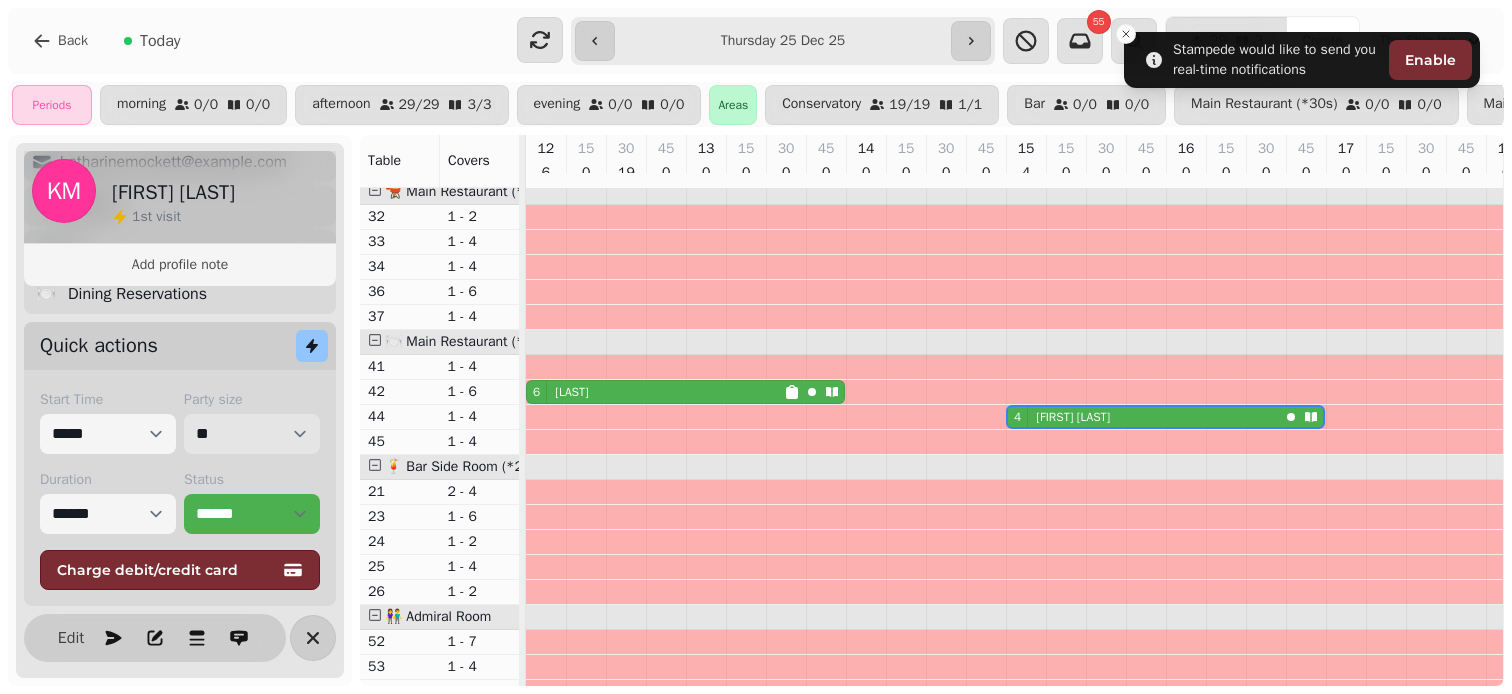 click on "* * * * * * * * * ** ** ** ** ** ** ** ** ** ** ** ** ** ** ** ** ** ** ** ** ** ** ** ** ** ** ** ** ** ** ** ** ** ** ** ** ** ** ** ** ** ** ** ** ** ** ** ** ** ** ** ** ** ** ** ** ** ** ** ** ** ** ** ** ** ** ** ** ** ** ** ** ** ** ** ** ** ** ** ** ** ** ** ** ** ** ** ** ** ** *** *** *** *** *** *** *** *** *** *** *** *** *** *** *** *** *** *** *** *** *** *** *** *** *** *** *** *** *** *** *** *** *** *** *** *** *** *** *** *** *** *** *** *** *** *** *** *** *** *** *** *** *** *** *** *** *** *** *** *** *** *** *** *** *** *** *** *** *** *** *** *** *** *** *** *** *** *** *** *** *** *** *** *** *** *** *** *** *** *** *** *** *** *** *** *** *** *** *** *** *** *** *** *** *** *** *** *** *** *** *** *** *** *** *** *** *** *** *** *** *** *** *** *** *** *** *** *** *** *** *** *** *** *** *** *** *** *** *** *** *** *** *** *** *** *** *** *** *** *** ***" at bounding box center (252, 434) 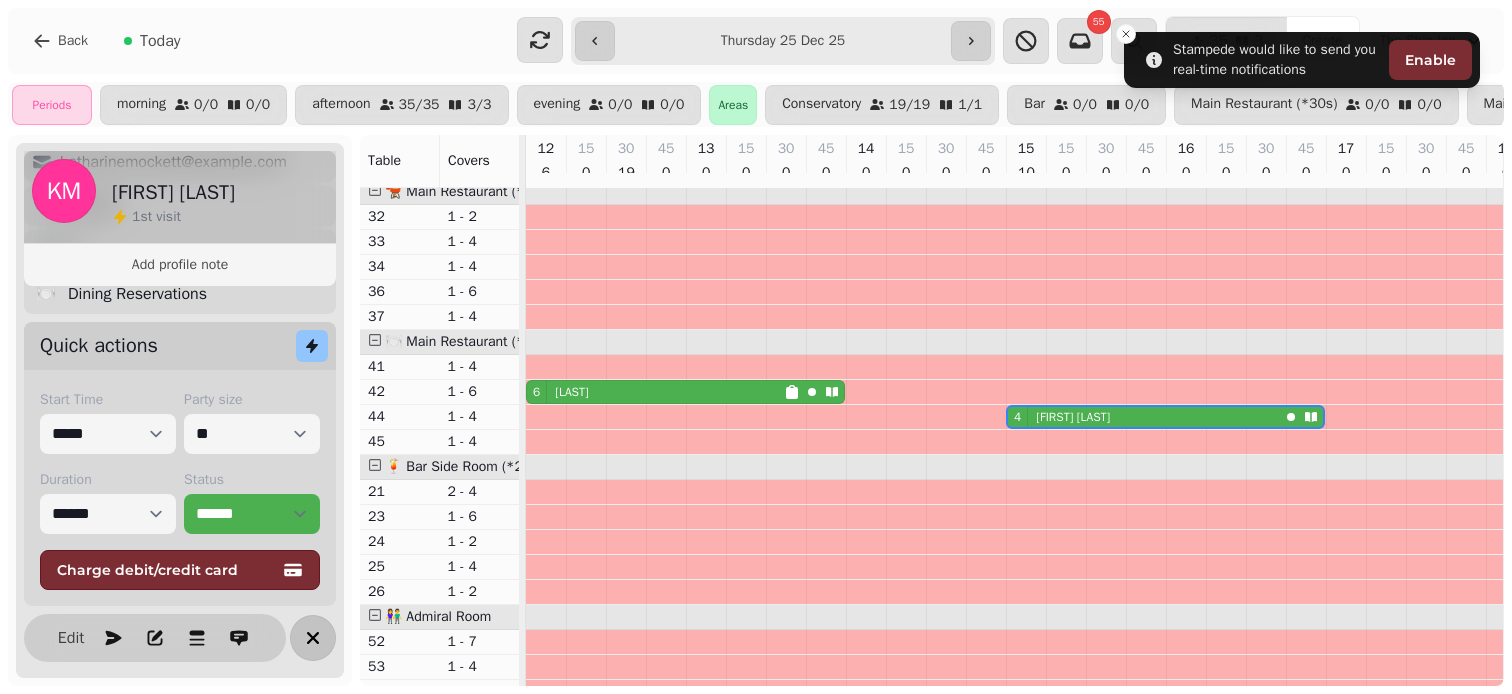 click 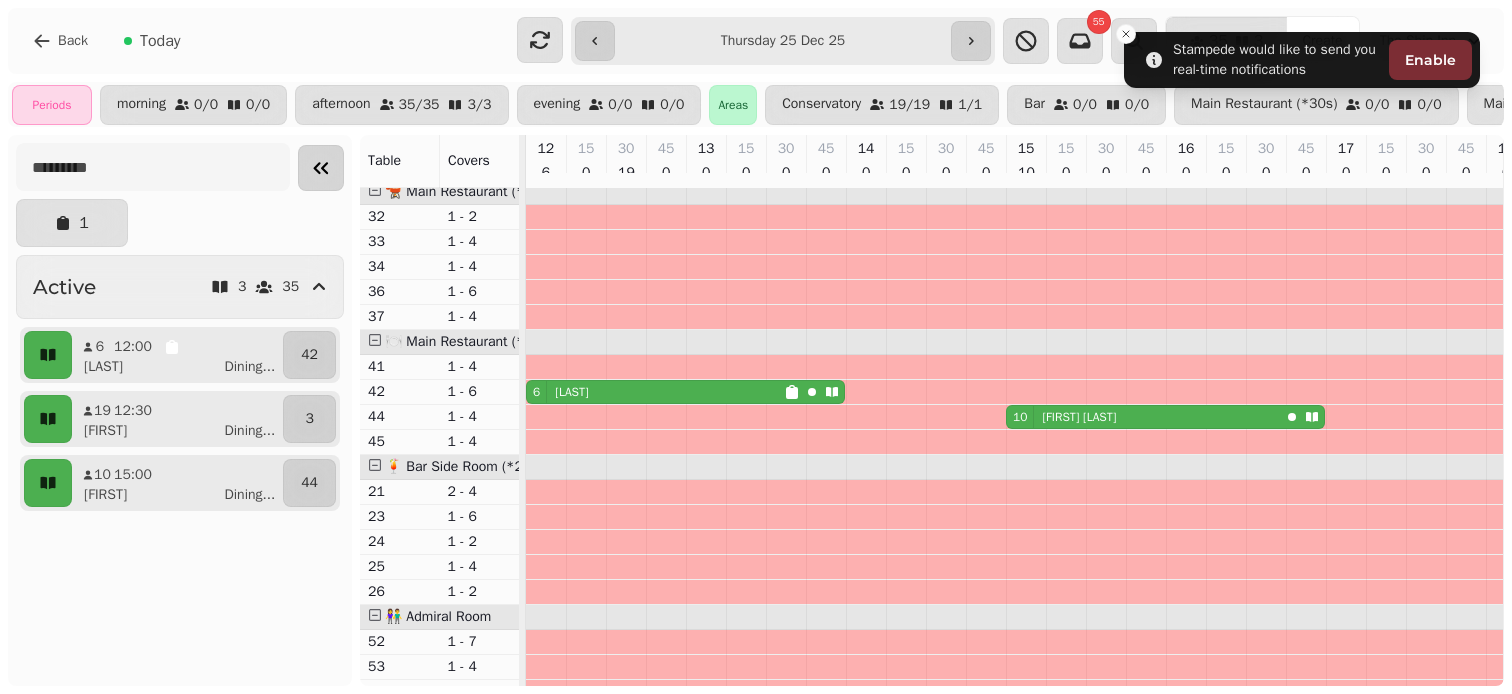 click 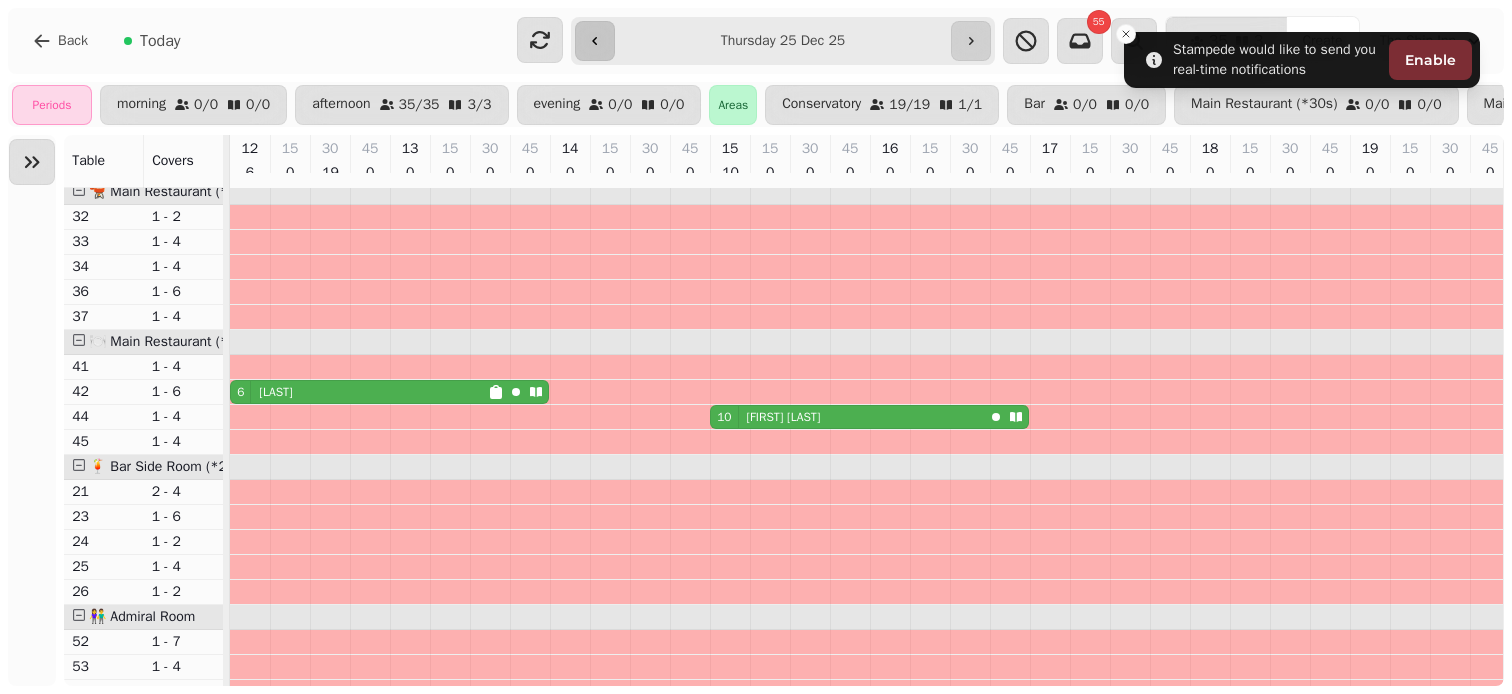drag, startPoint x: 573, startPoint y: 36, endPoint x: 596, endPoint y: 40, distance: 23.345236 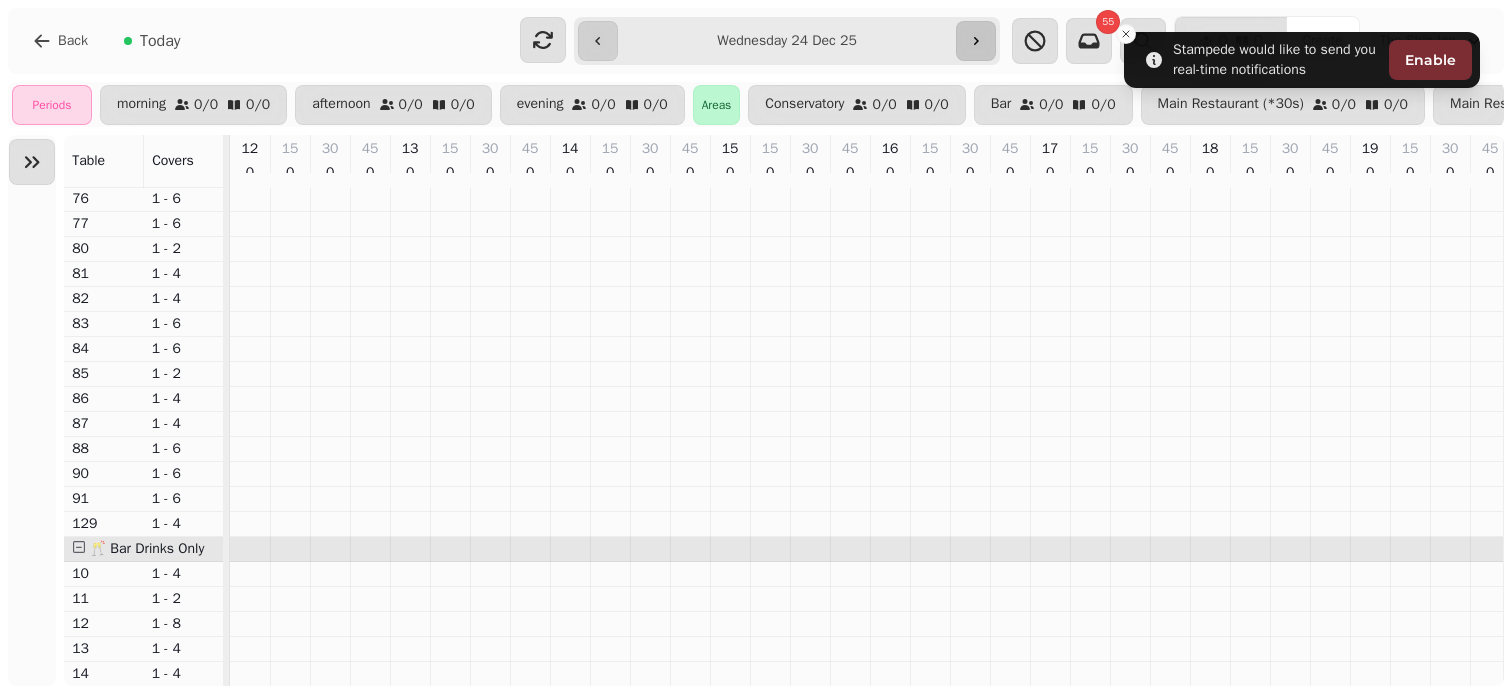click 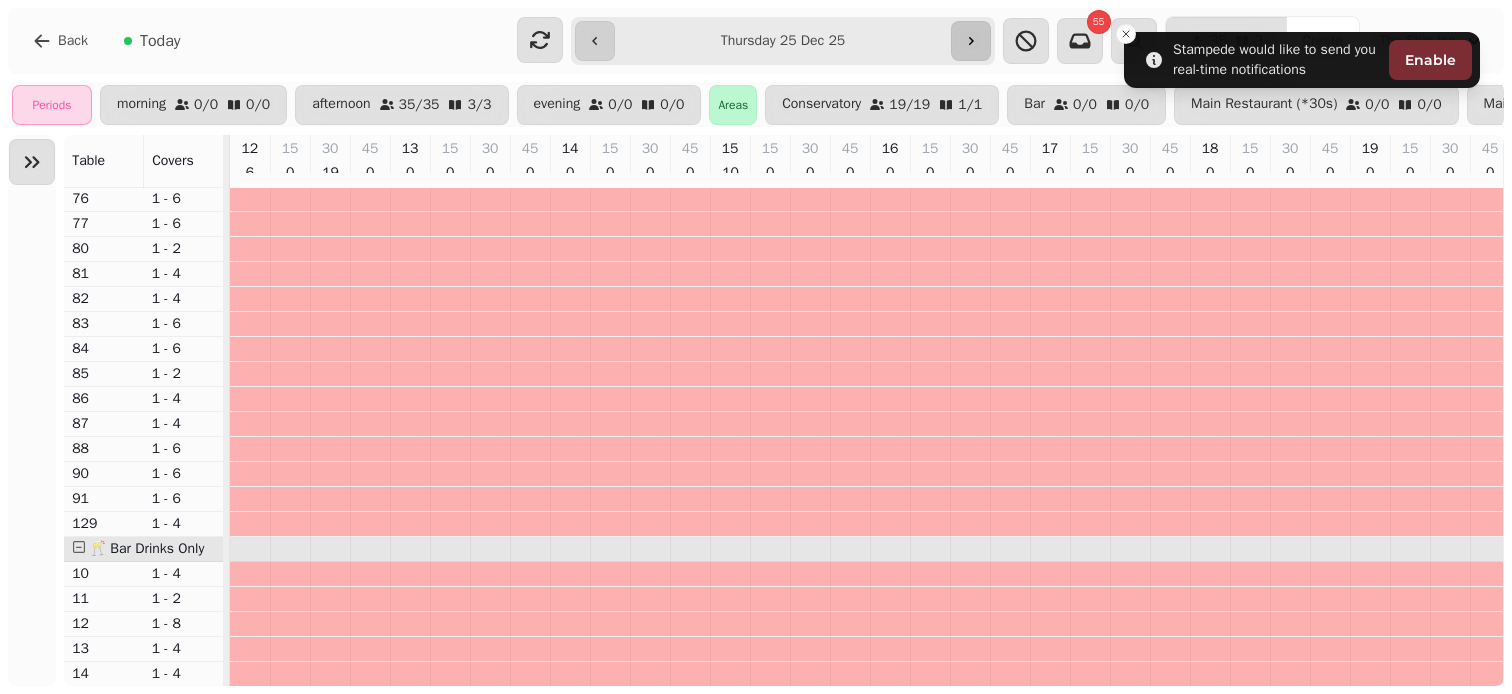 click 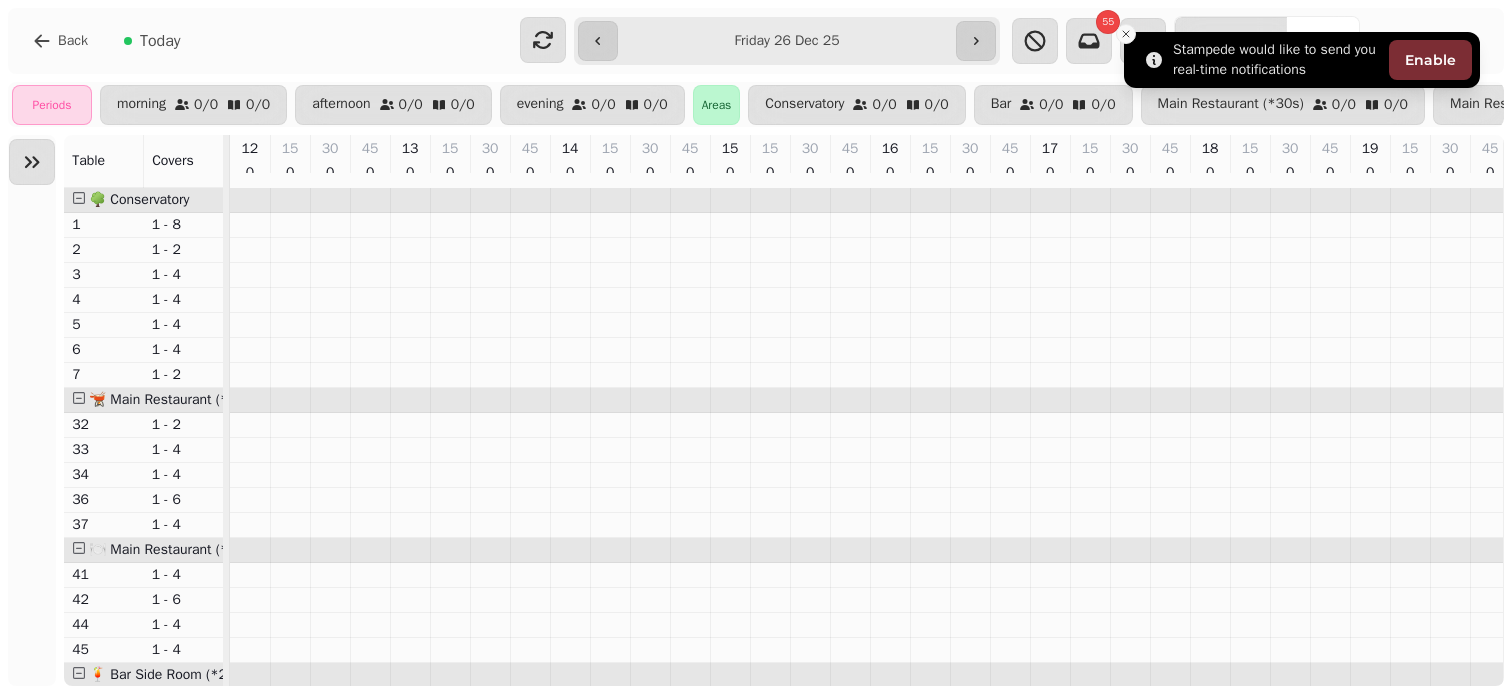 click at bounding box center [1126, 34] 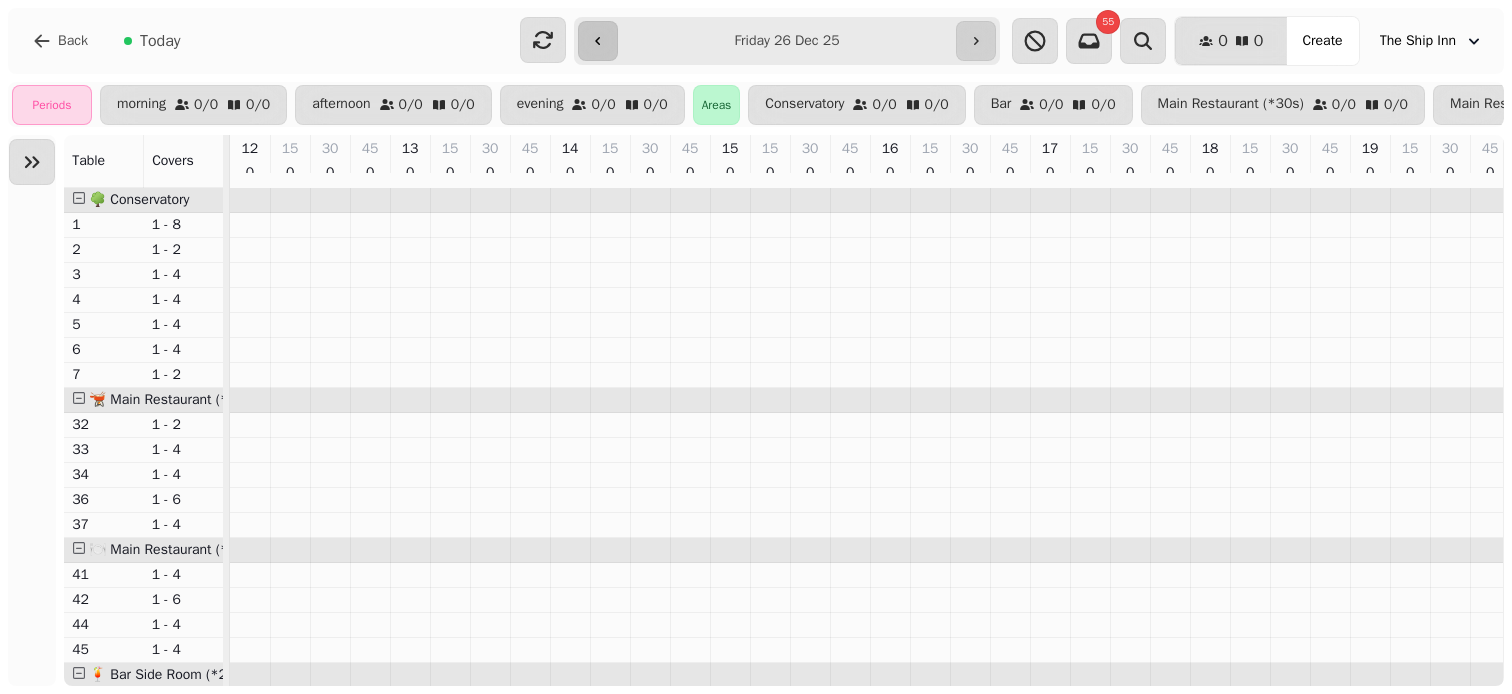 click 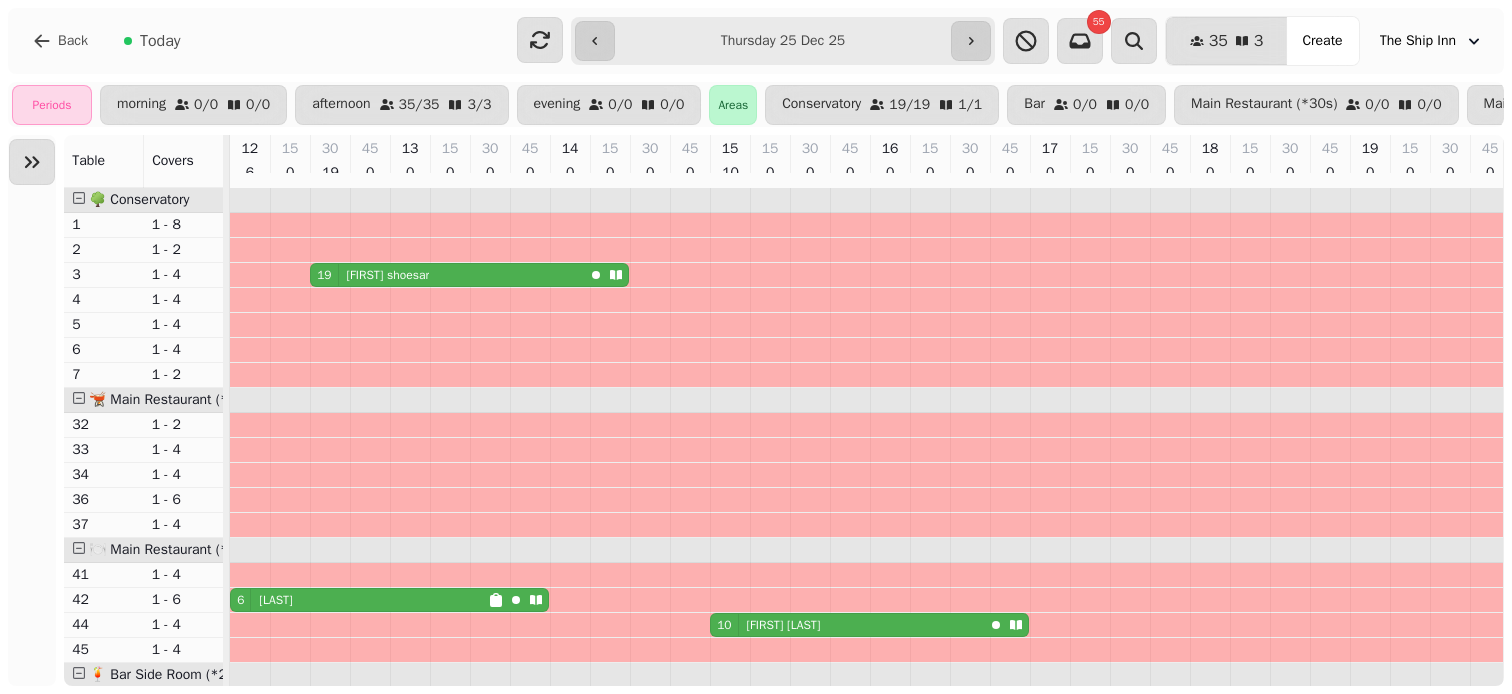 click on "Today" at bounding box center [152, 41] 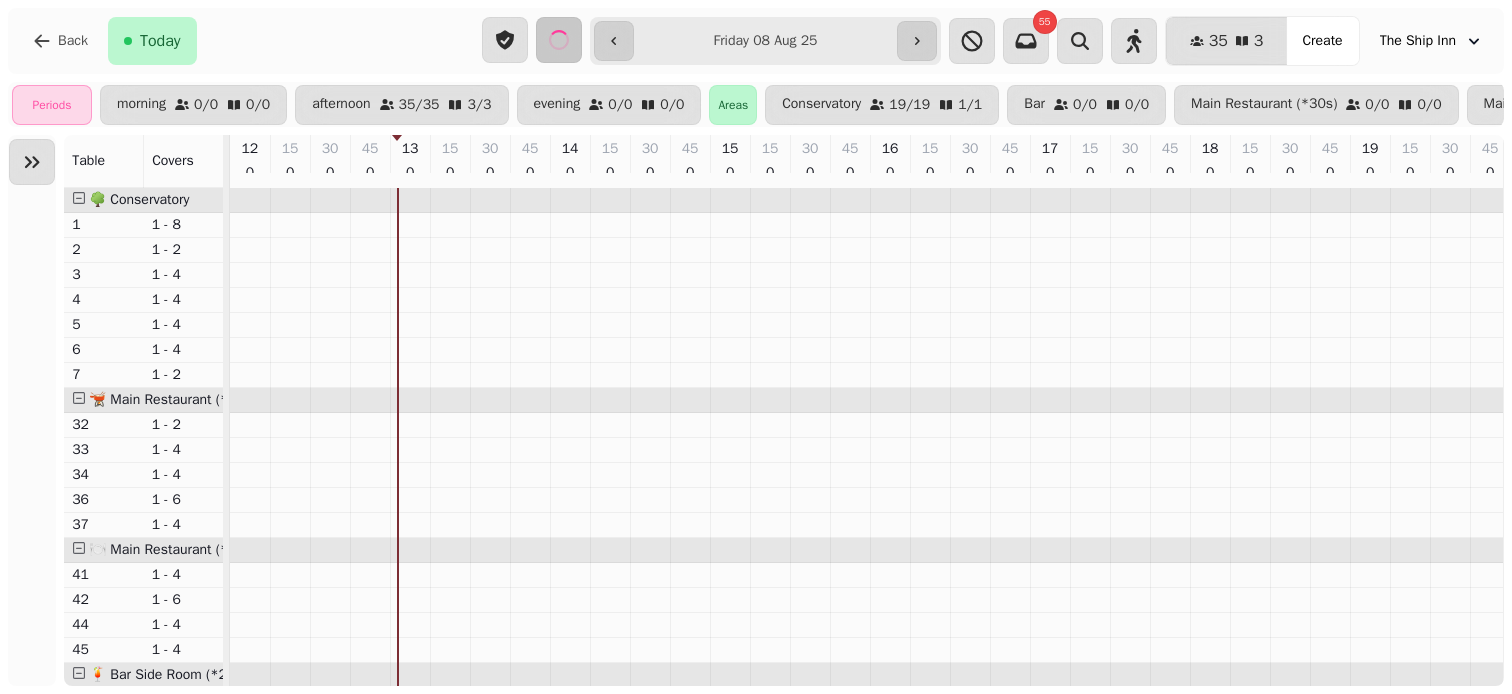 type on "**********" 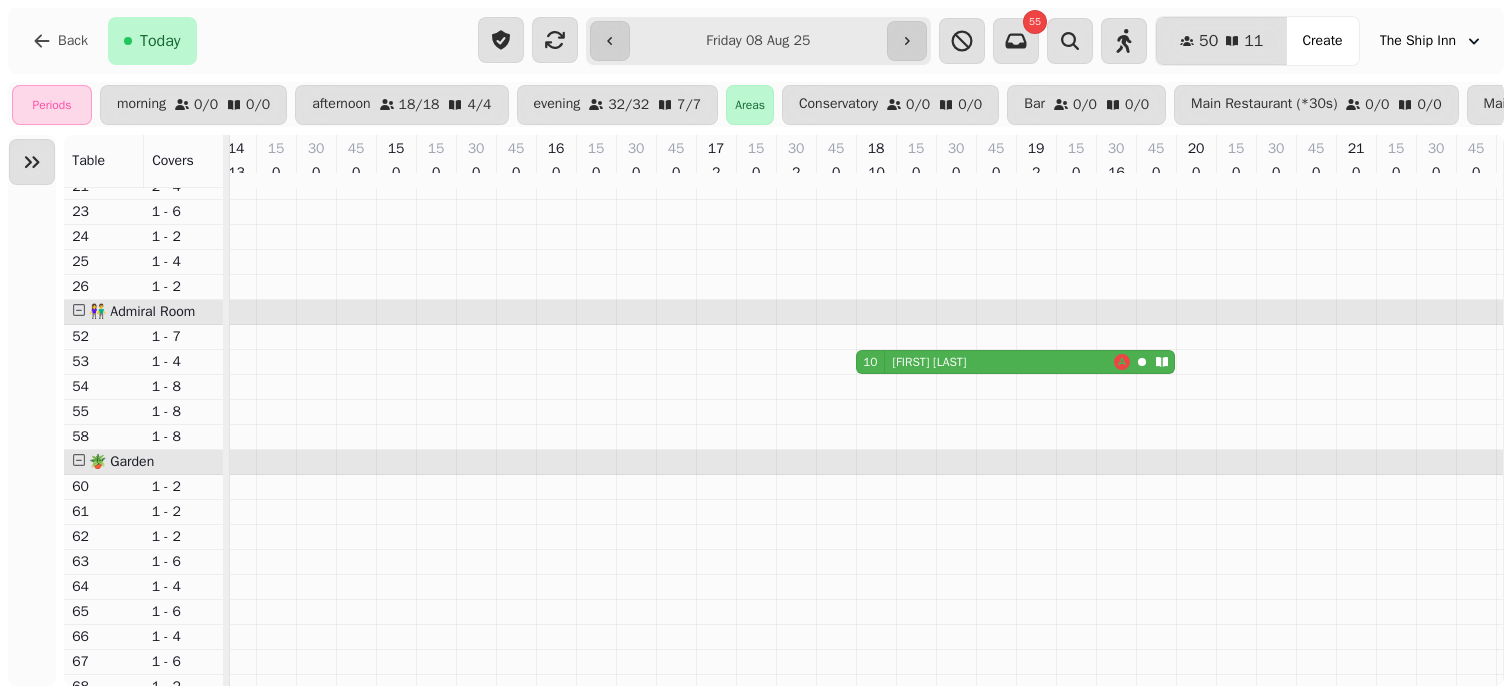 click on "10 [FIRST]   [LAST]" at bounding box center (985, 362) 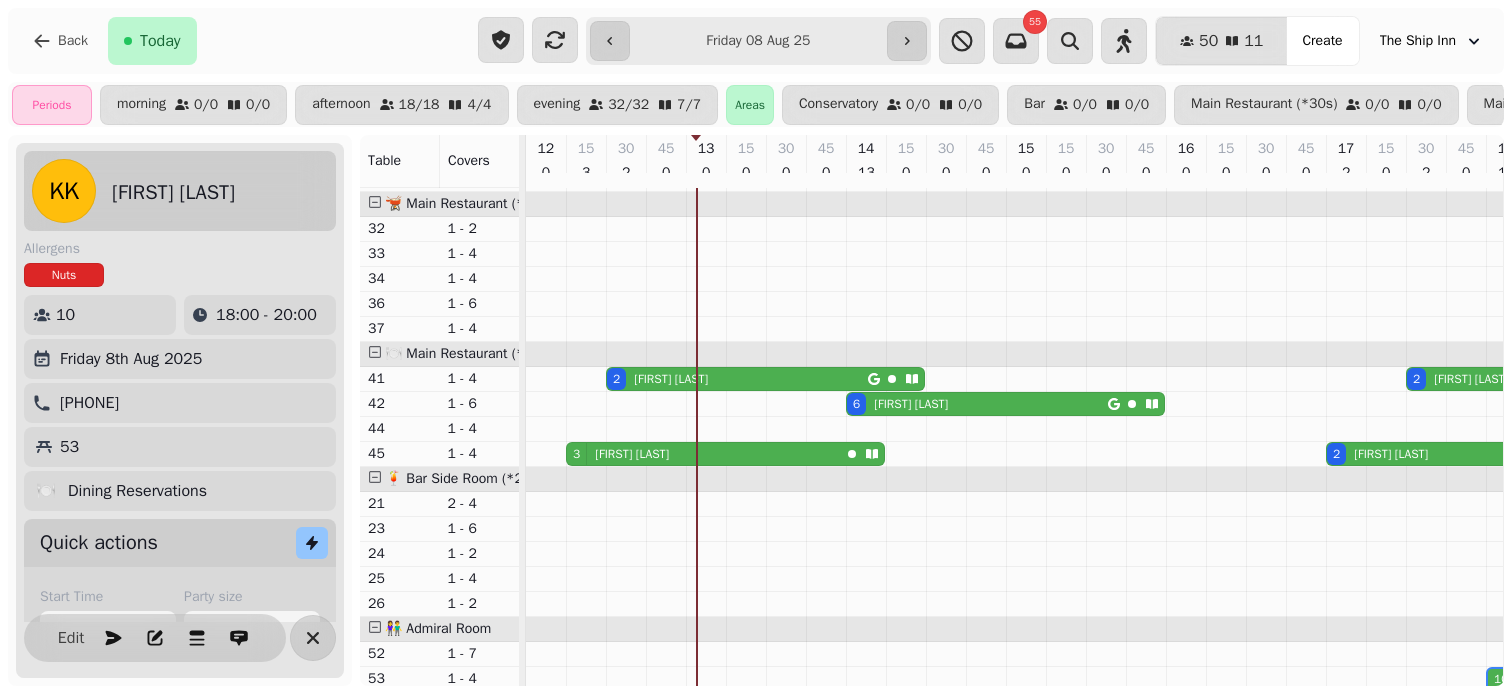 click on "[FIRST]   [LAST]" at bounding box center [632, 454] 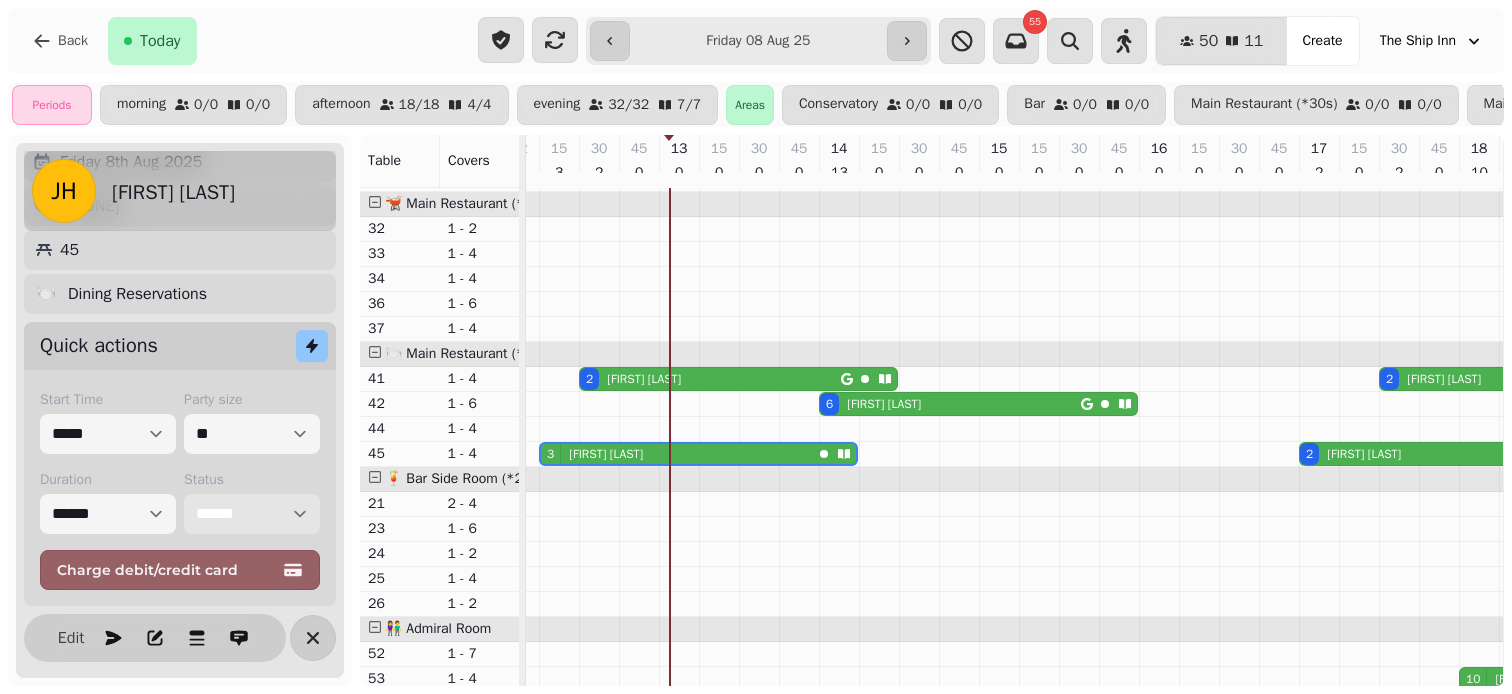 click on "**********" at bounding box center (252, 514) 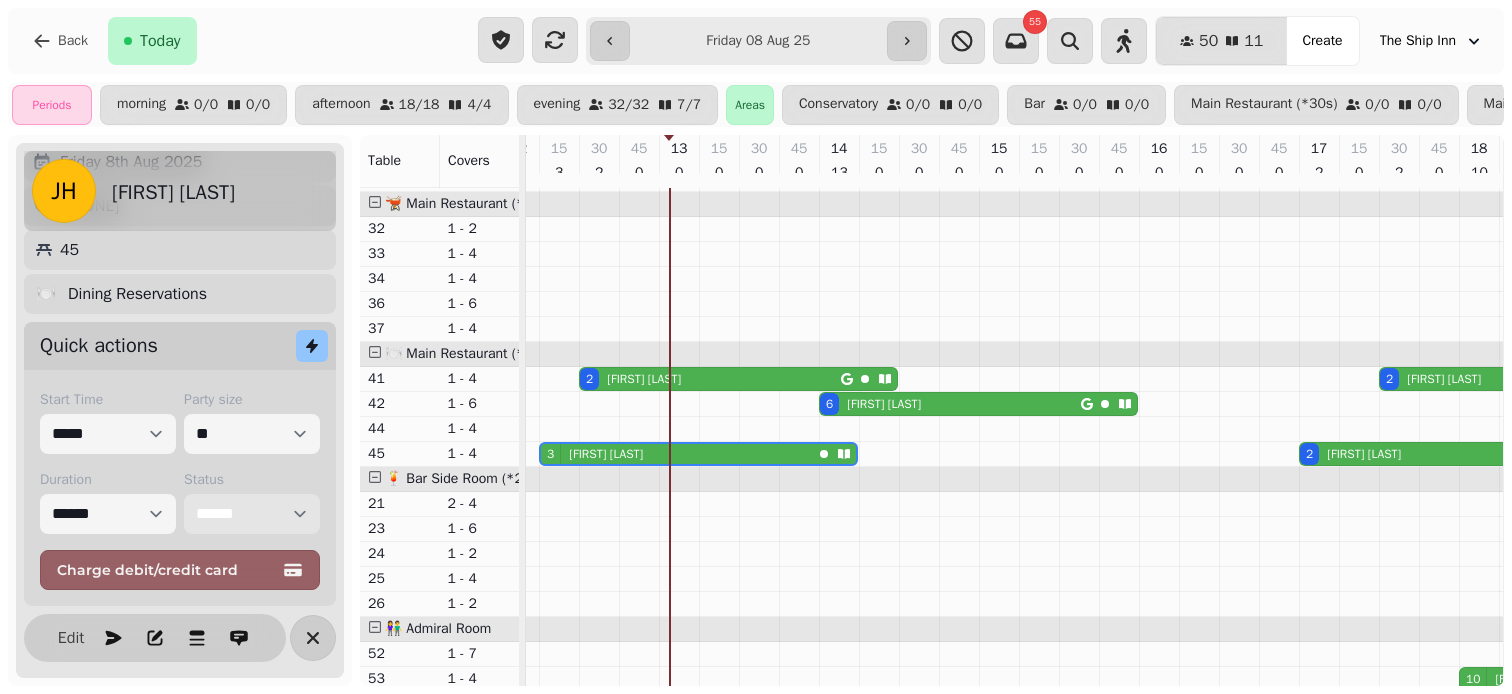 select on "******" 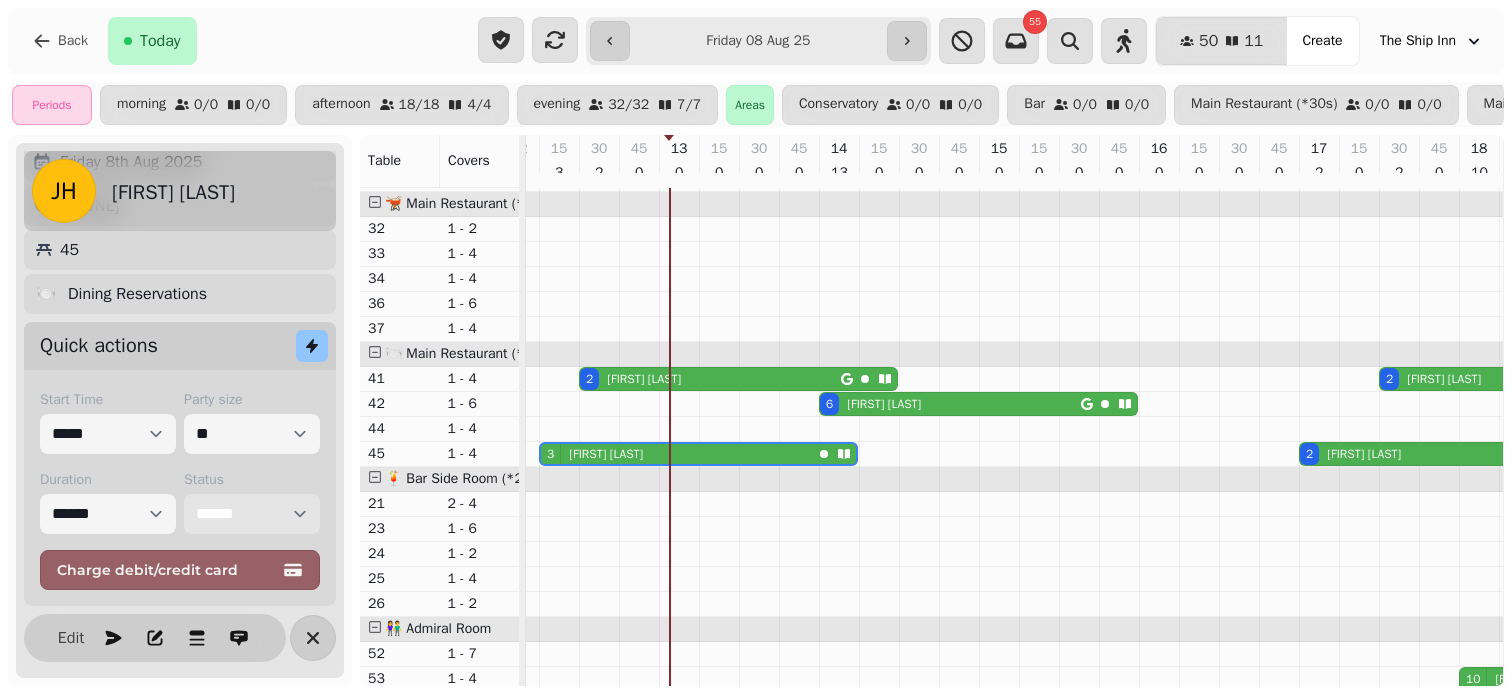 click on "**********" at bounding box center [252, 514] 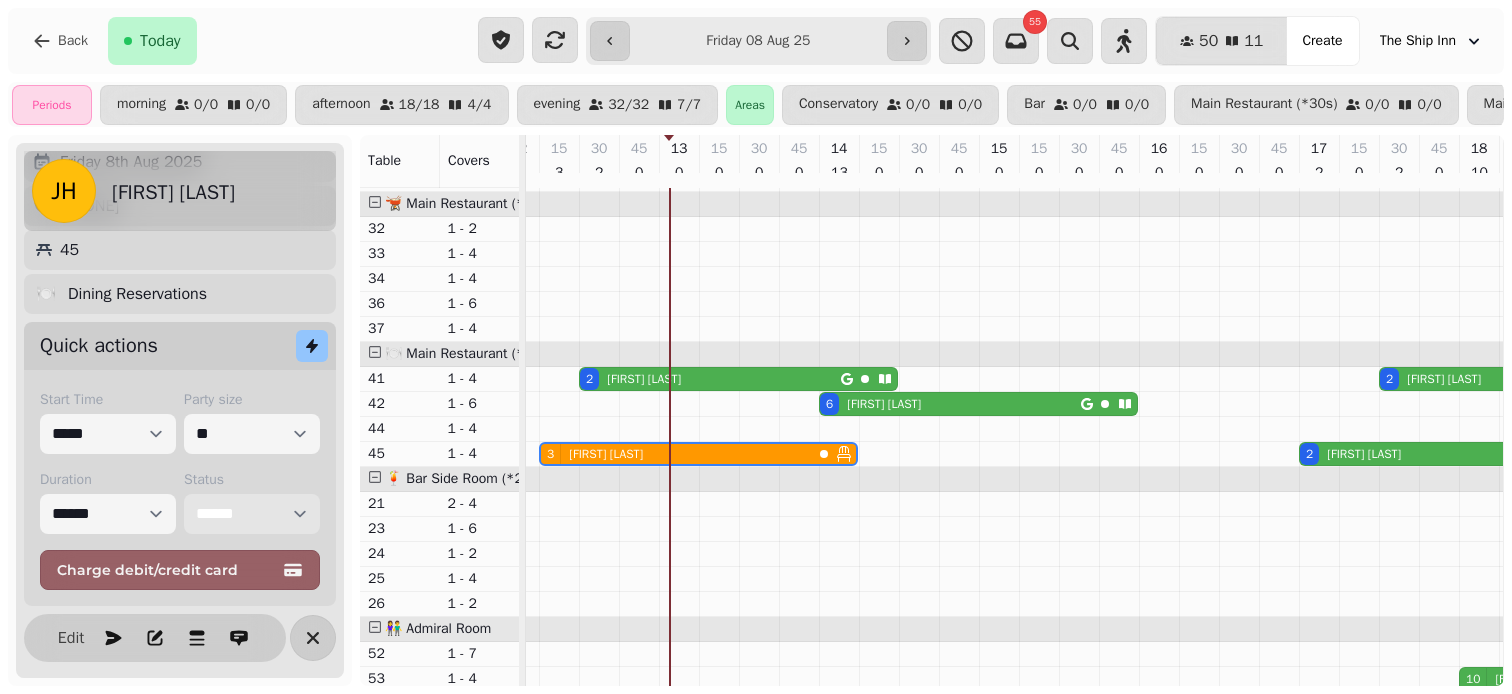 click on "2 [FIRST]   [LAST]" at bounding box center (710, 379) 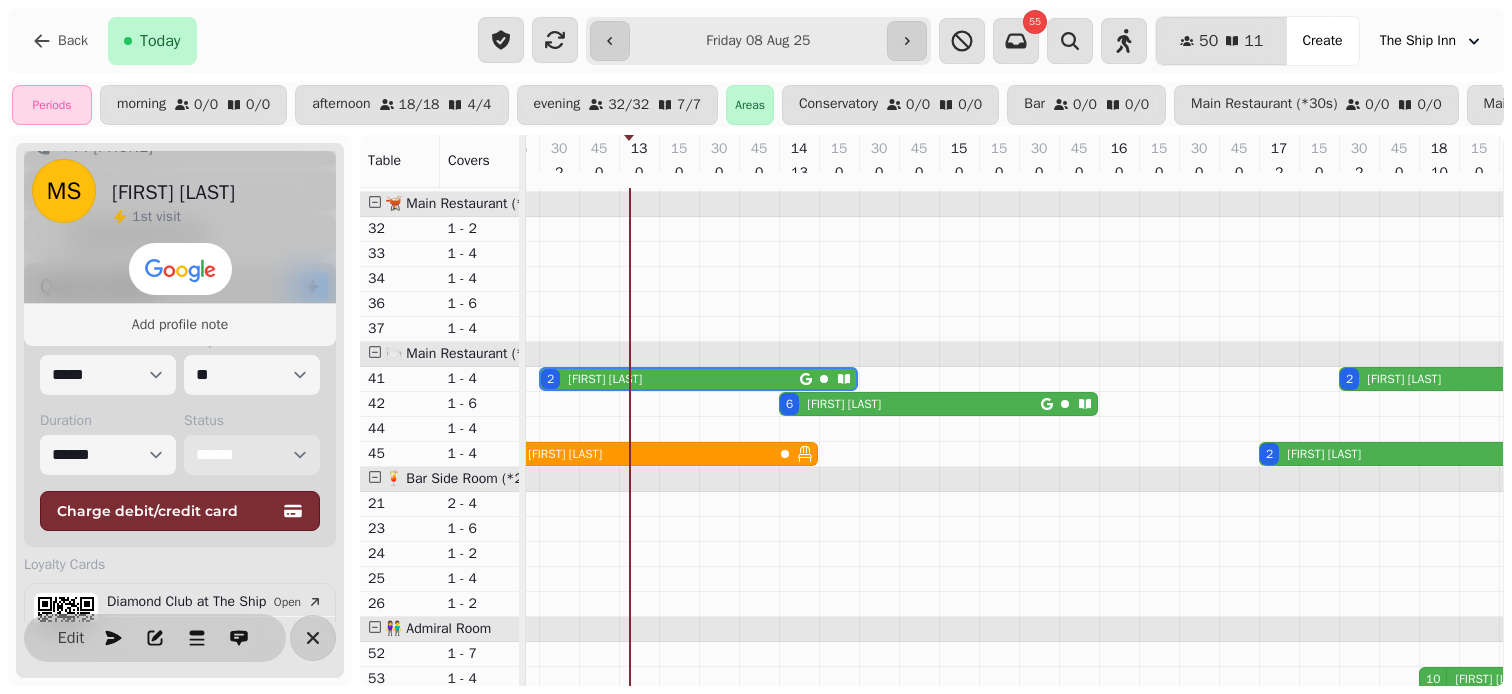 click on "**********" at bounding box center [252, 455] 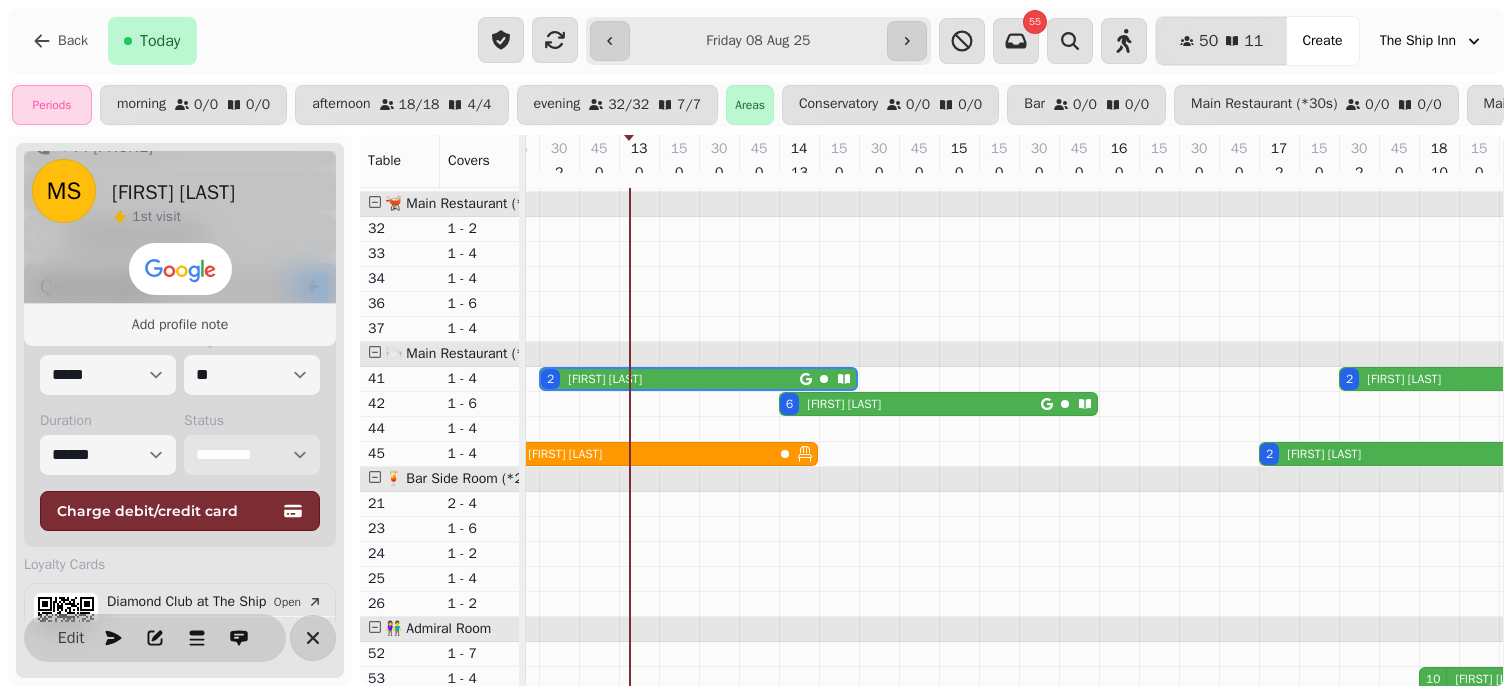 click on "**********" at bounding box center [252, 455] 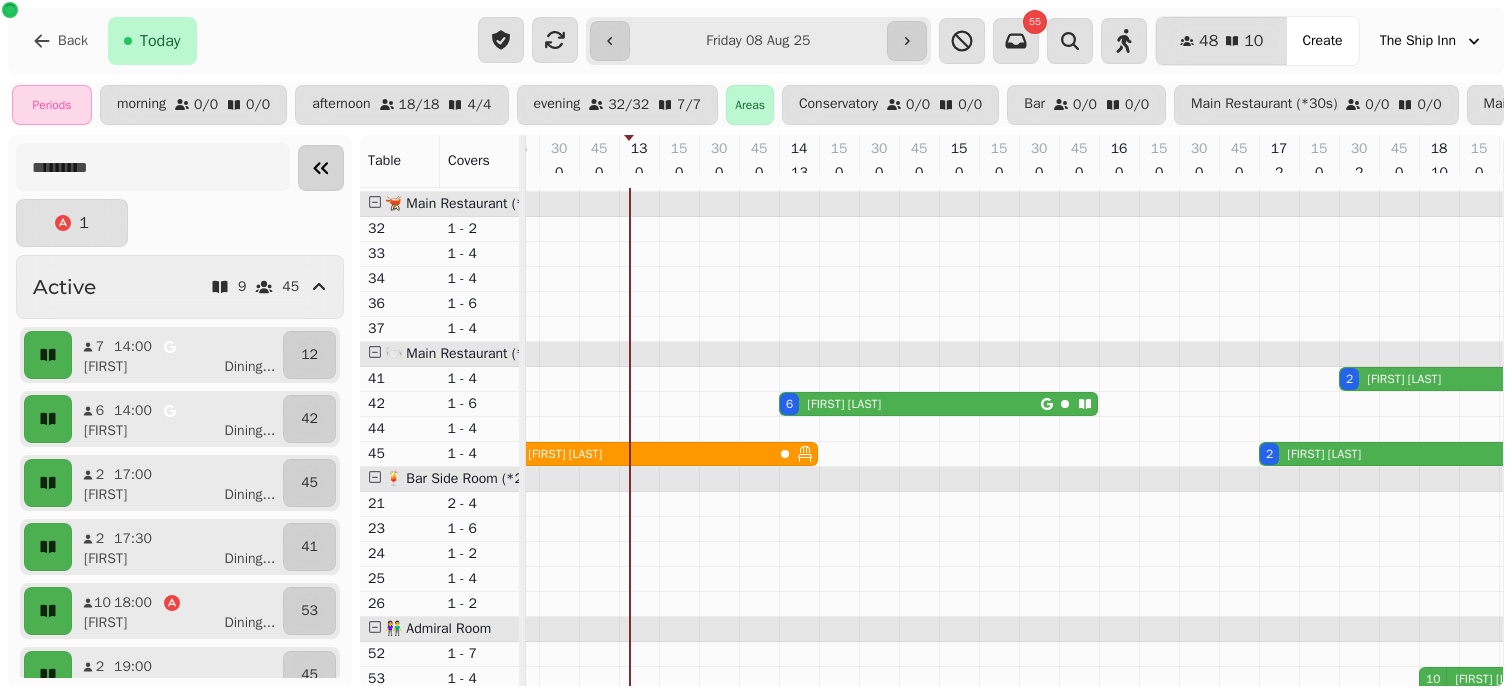 click on "**********" at bounding box center (759, 41) 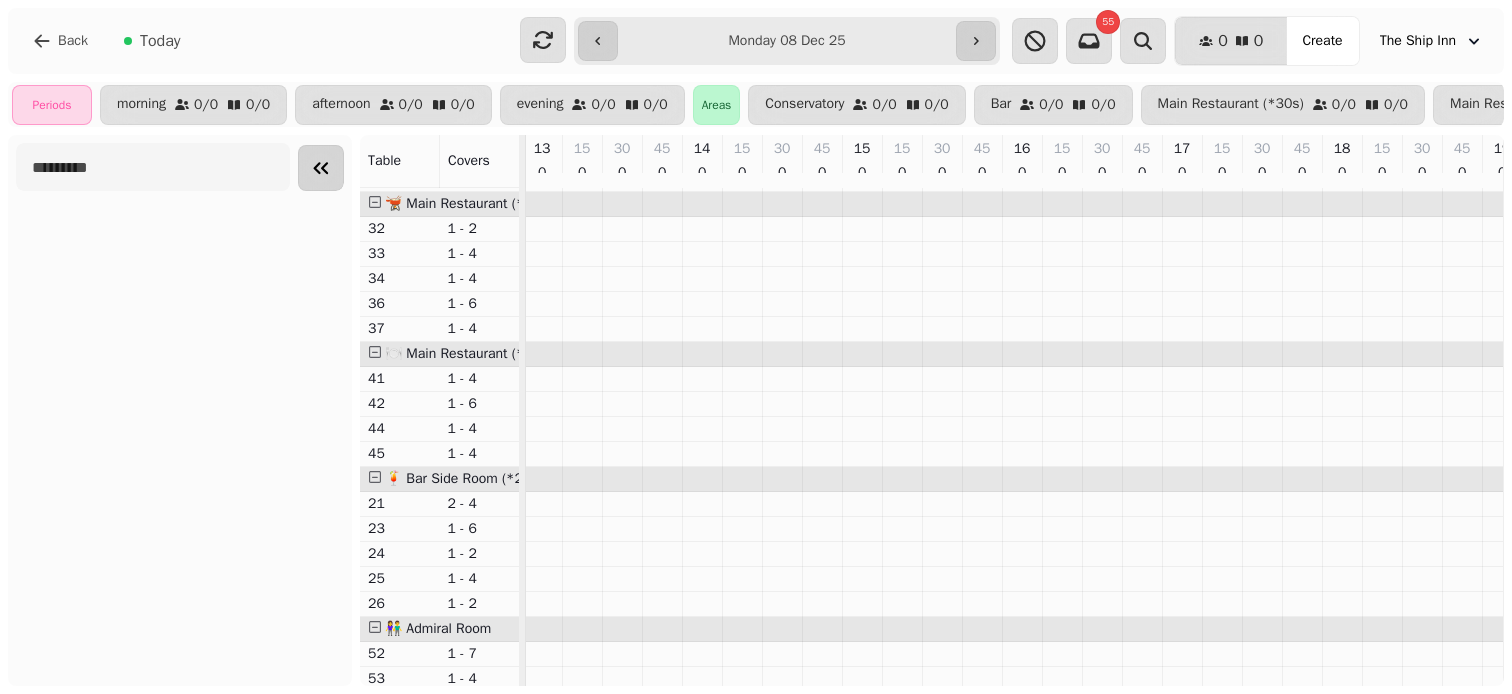 type on "**********" 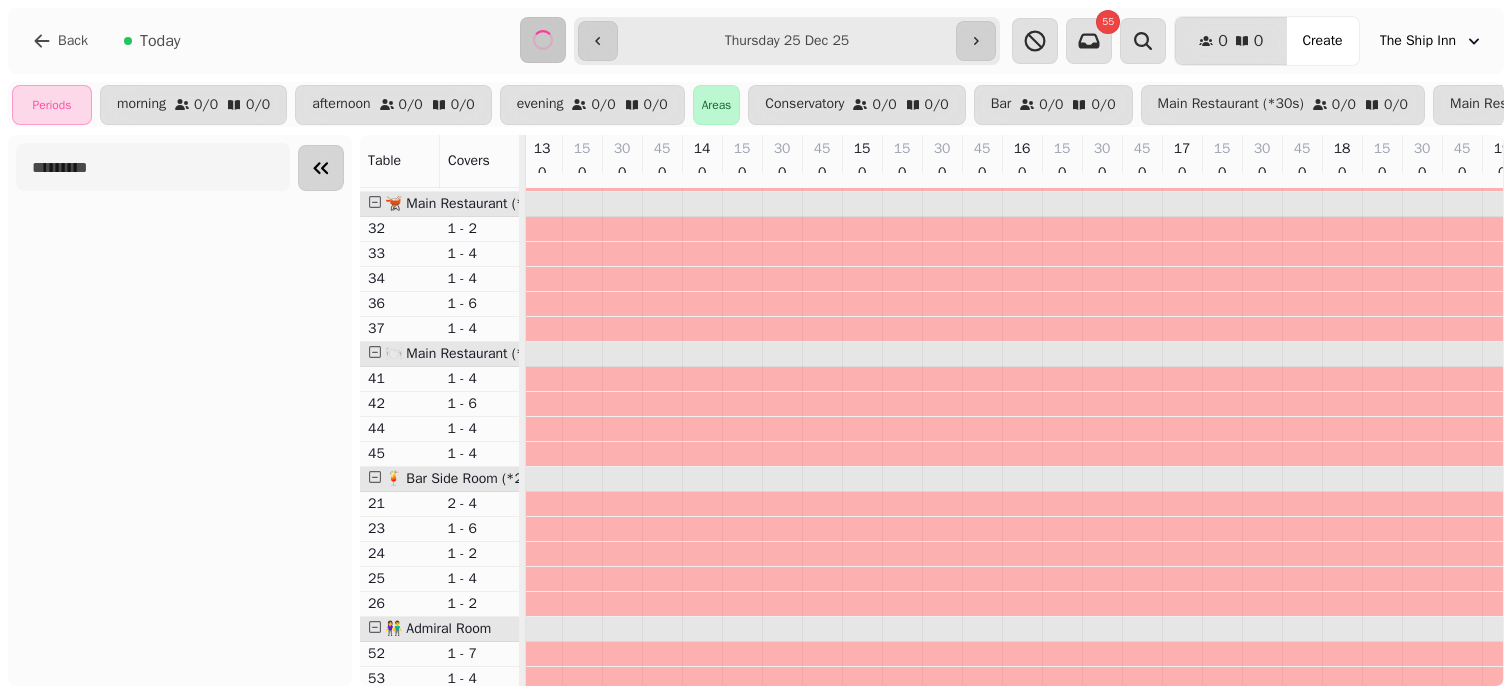 click 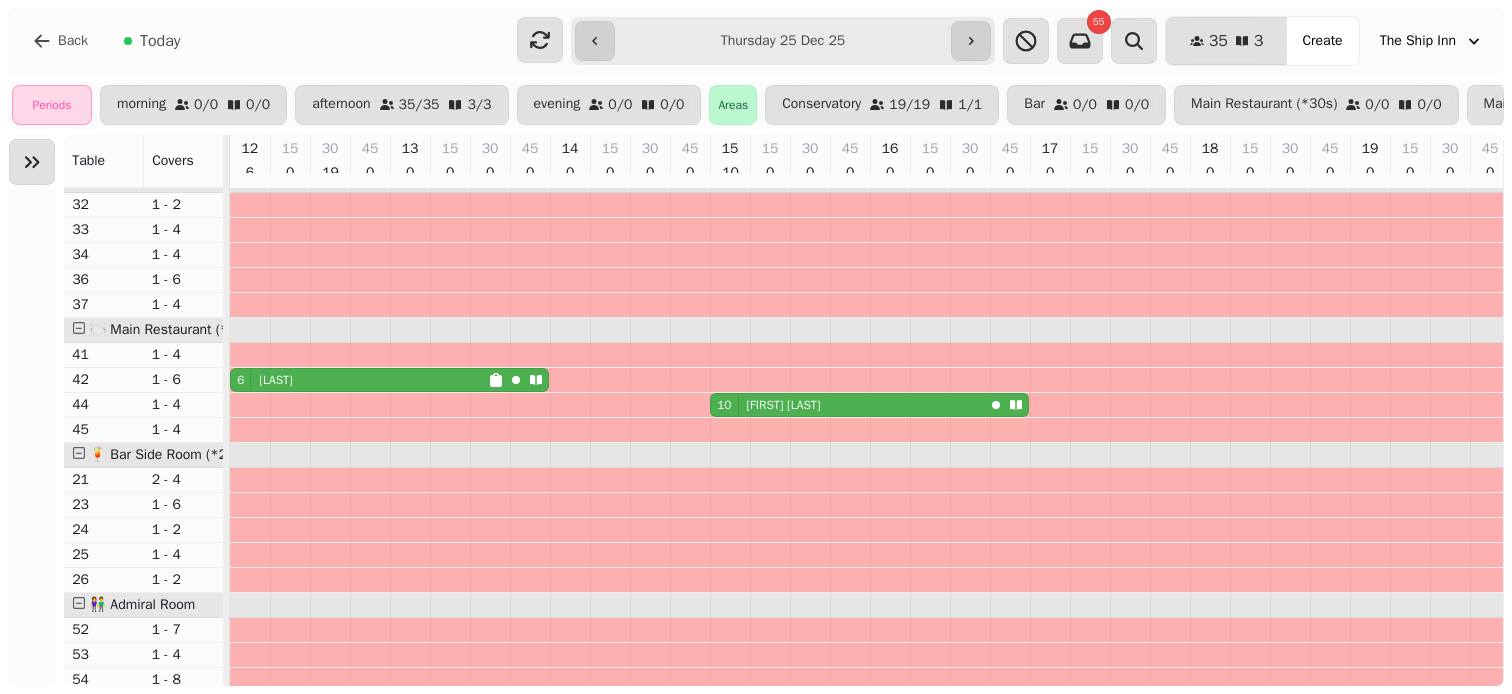 click on "[FIRST]   [LAST]" at bounding box center (784, 405) 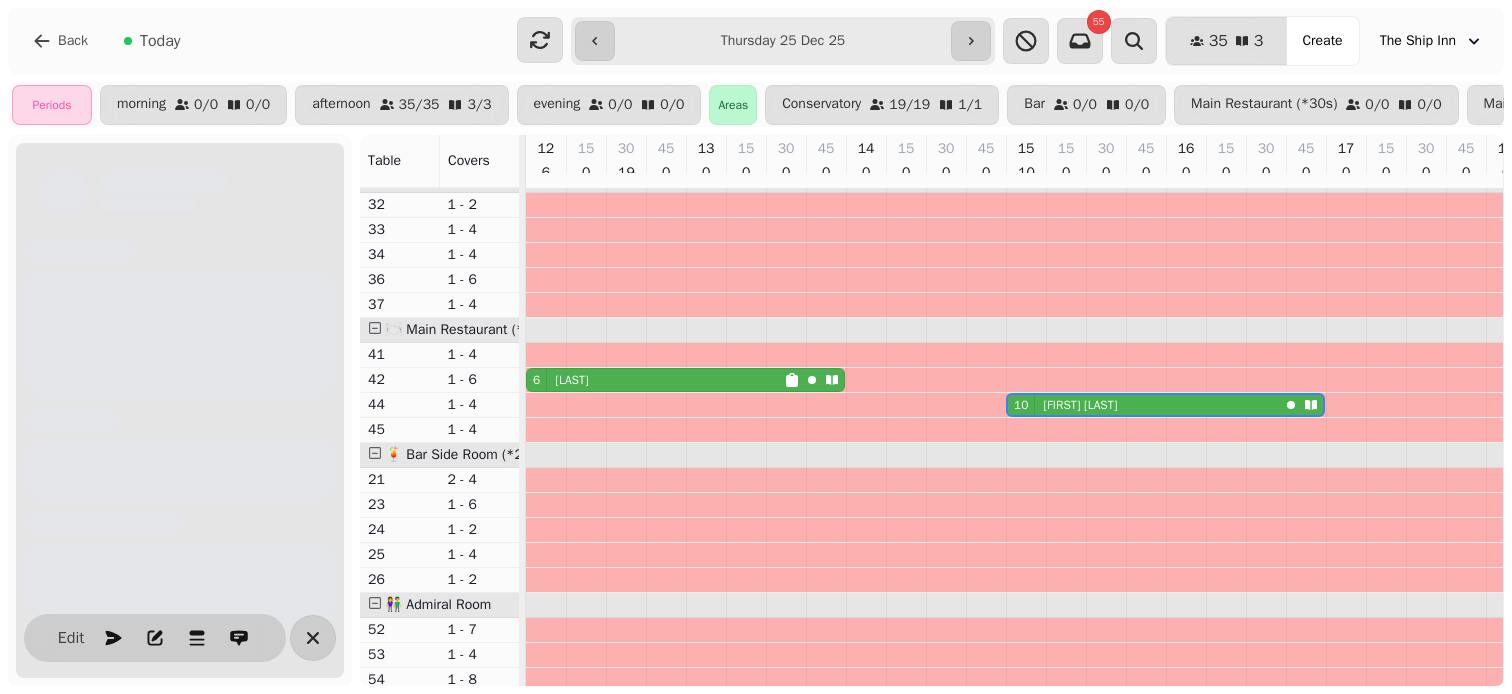 scroll, scrollTop: 0, scrollLeft: 424, axis: horizontal 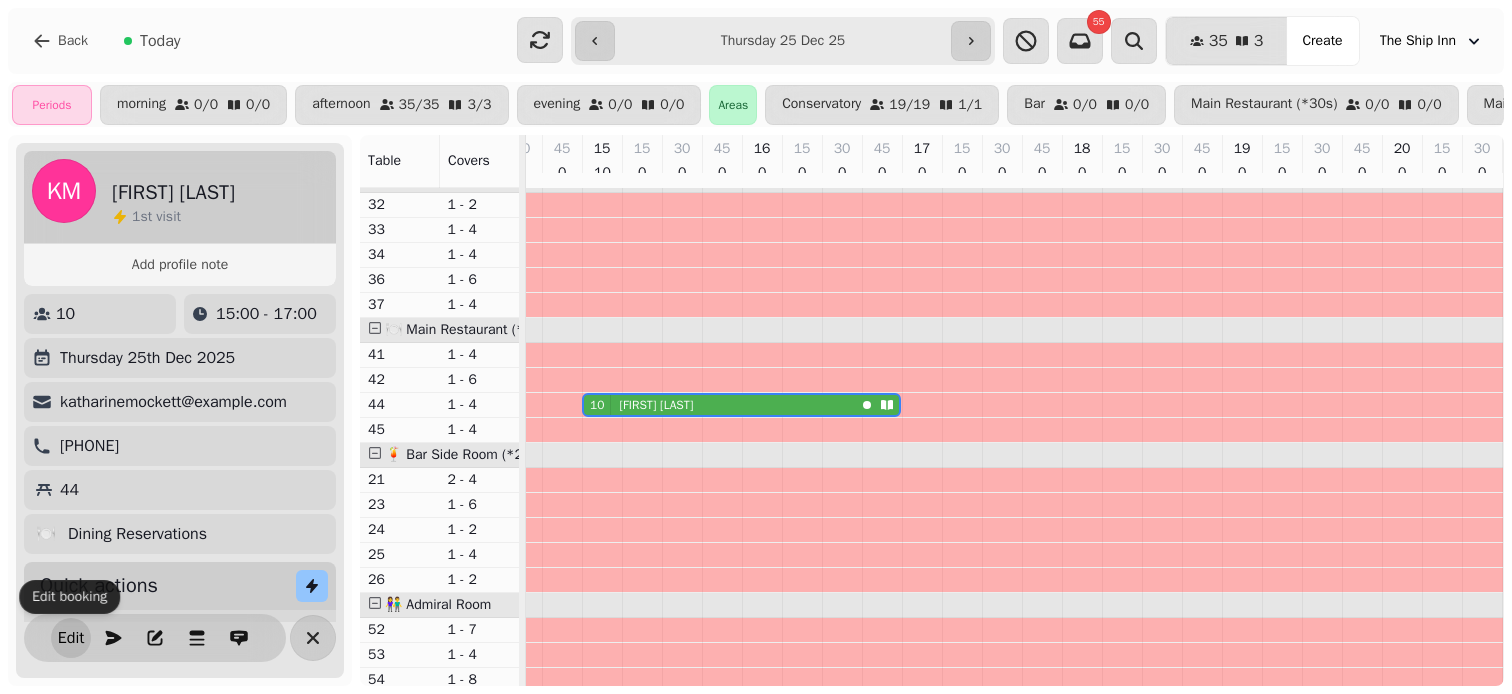 click on "Edit" at bounding box center [71, 638] 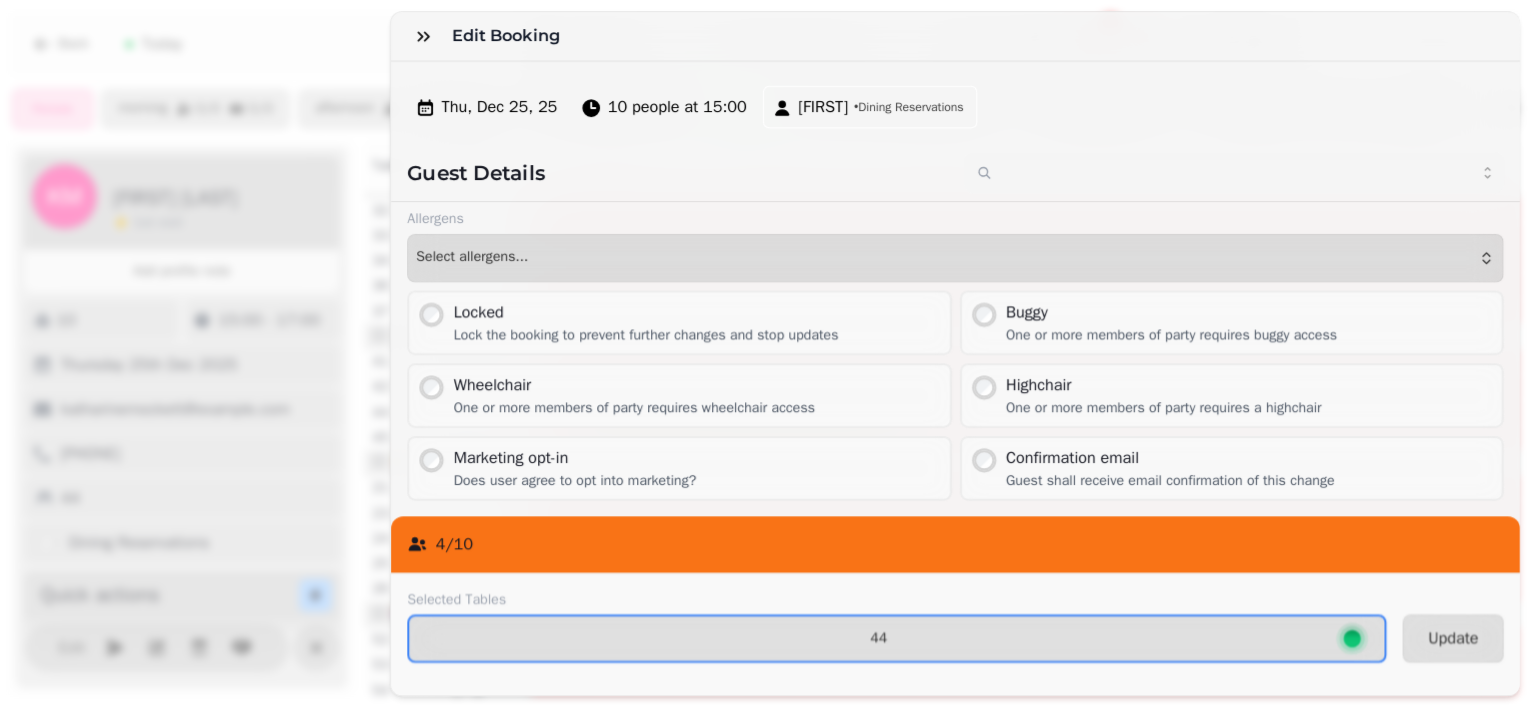 scroll, scrollTop: 191, scrollLeft: 0, axis: vertical 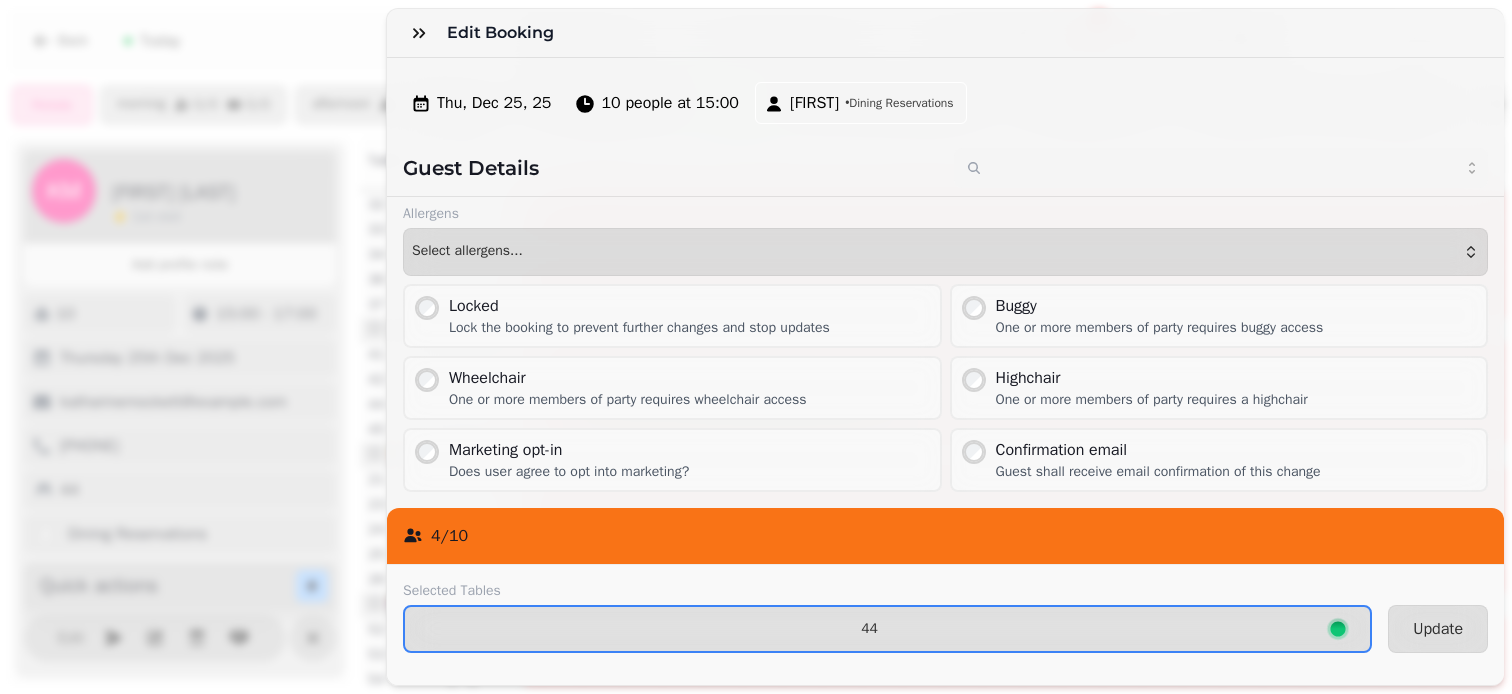 click on "**********" at bounding box center (756, 355) 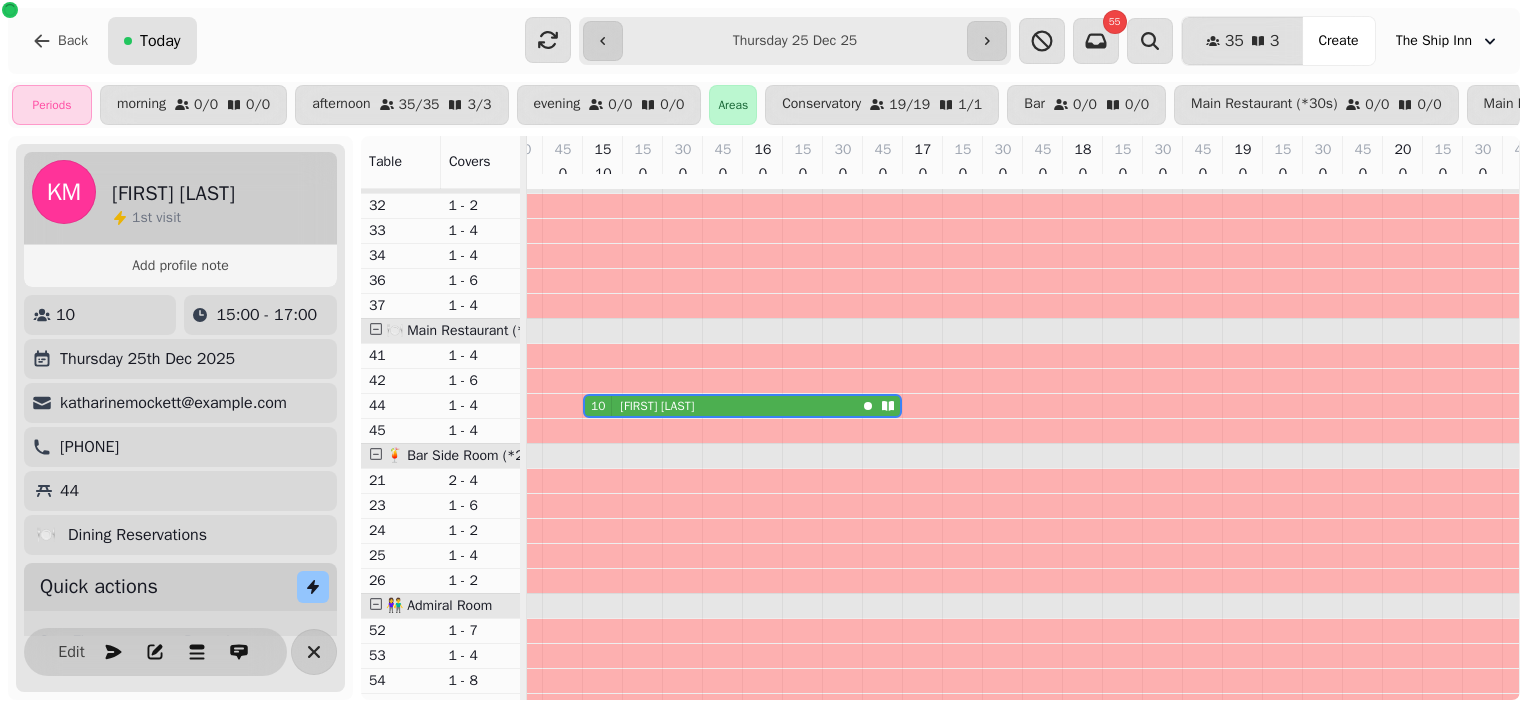 click on "Today" at bounding box center (160, 41) 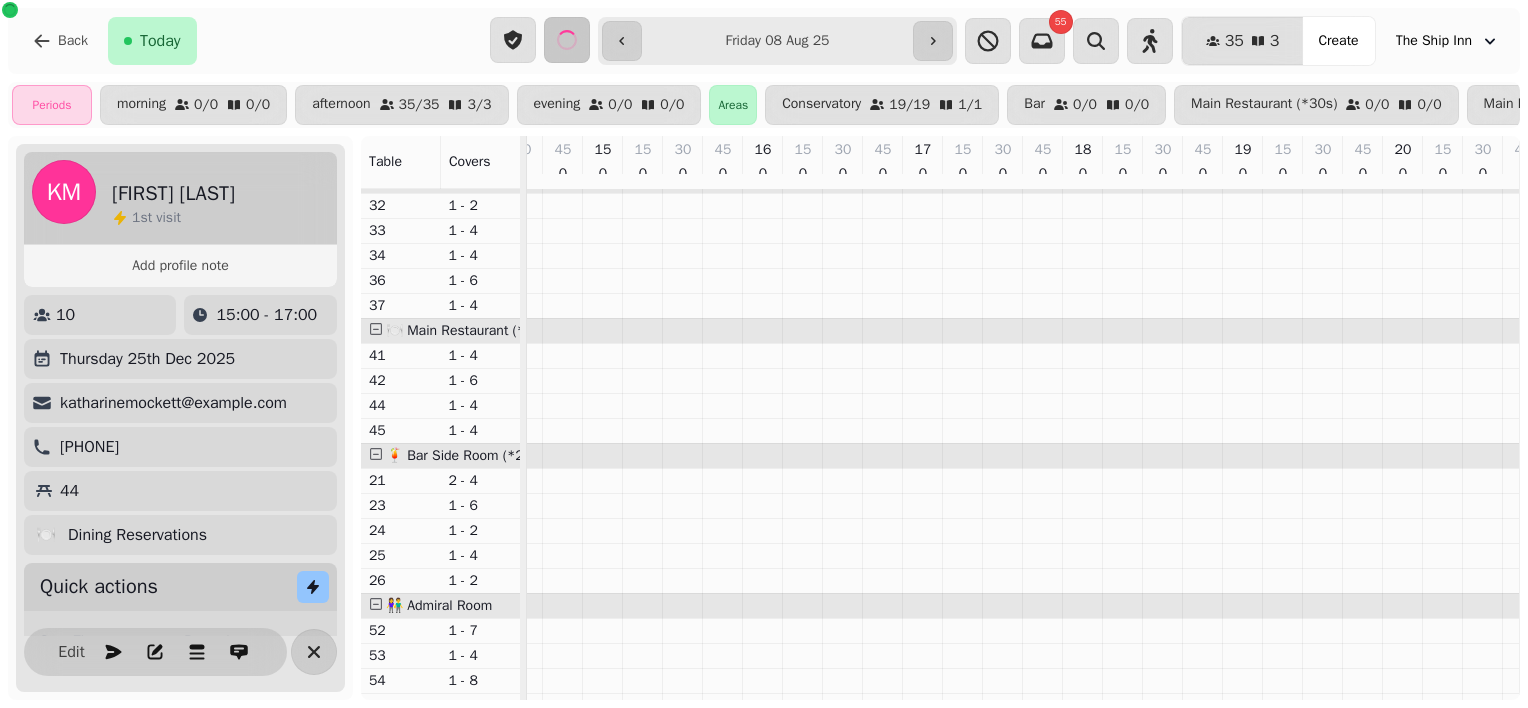 type on "**********" 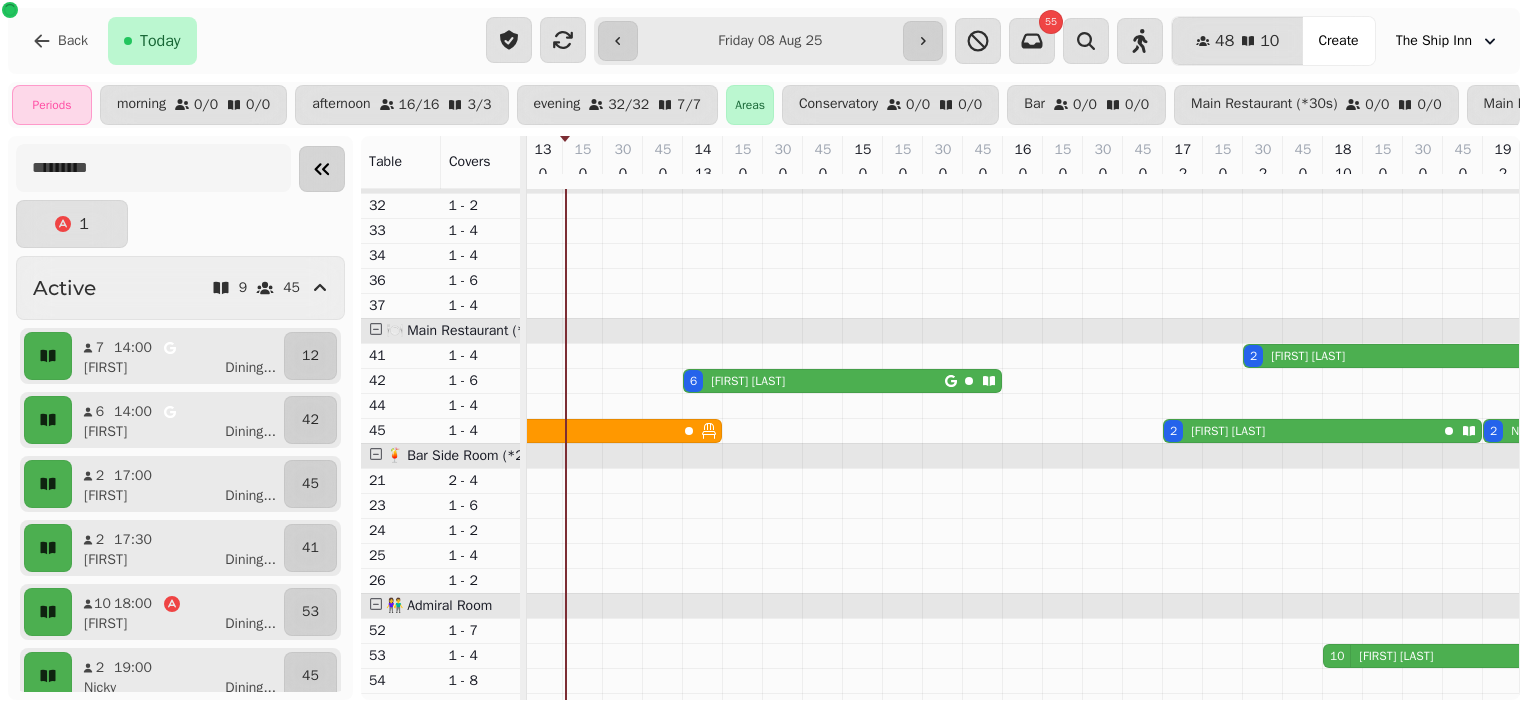 scroll, scrollTop: 220, scrollLeft: 0, axis: vertical 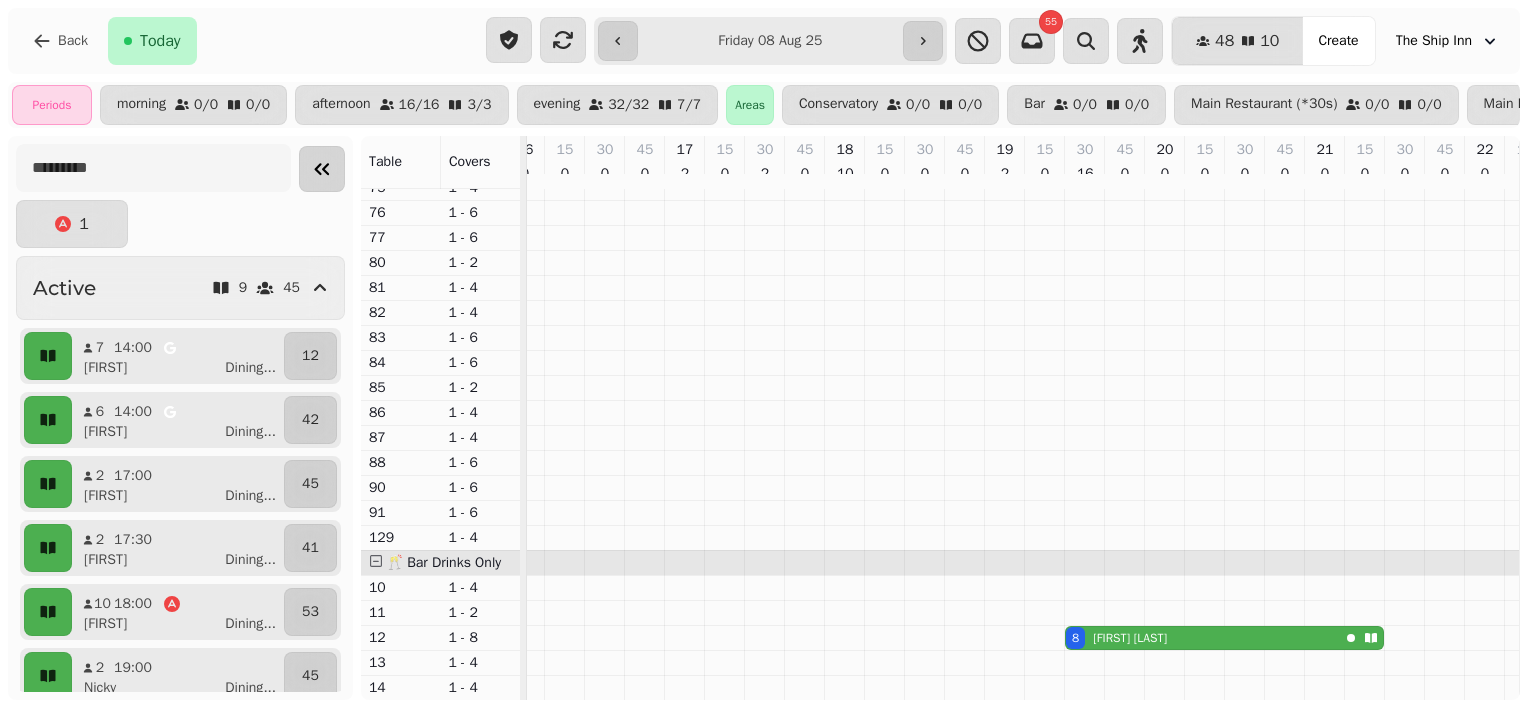 click on "8 [FIRST]   [LAST]" at bounding box center (1202, 638) 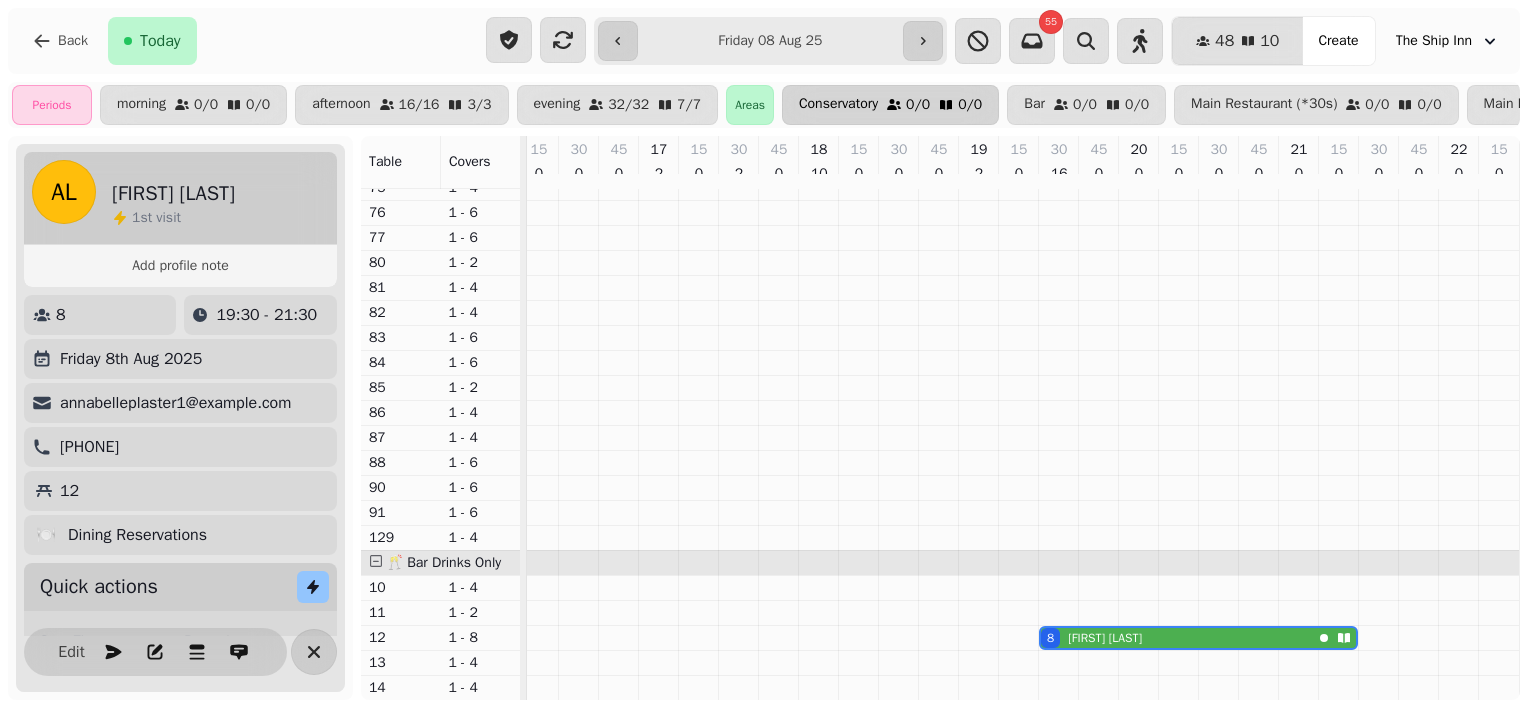 click on "Conservatory" at bounding box center [838, 105] 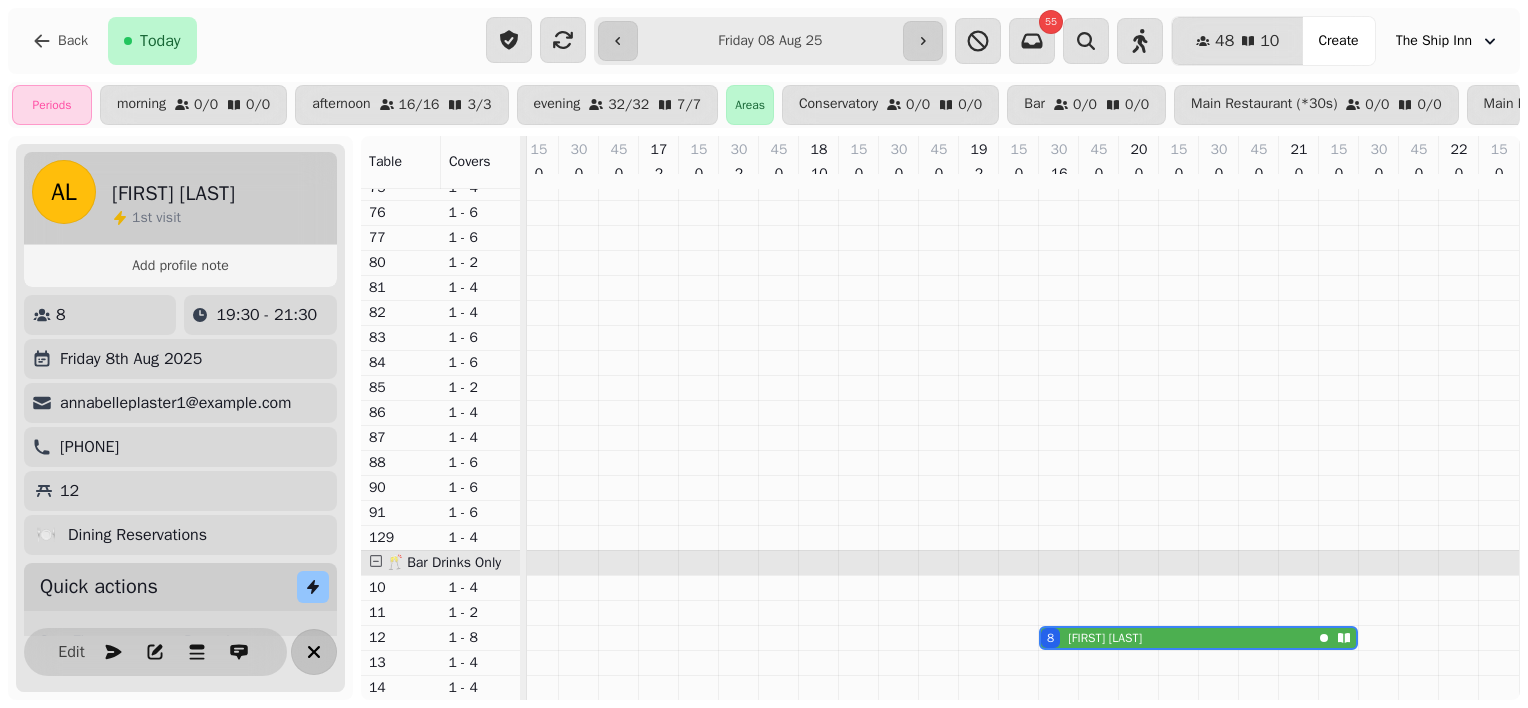 click 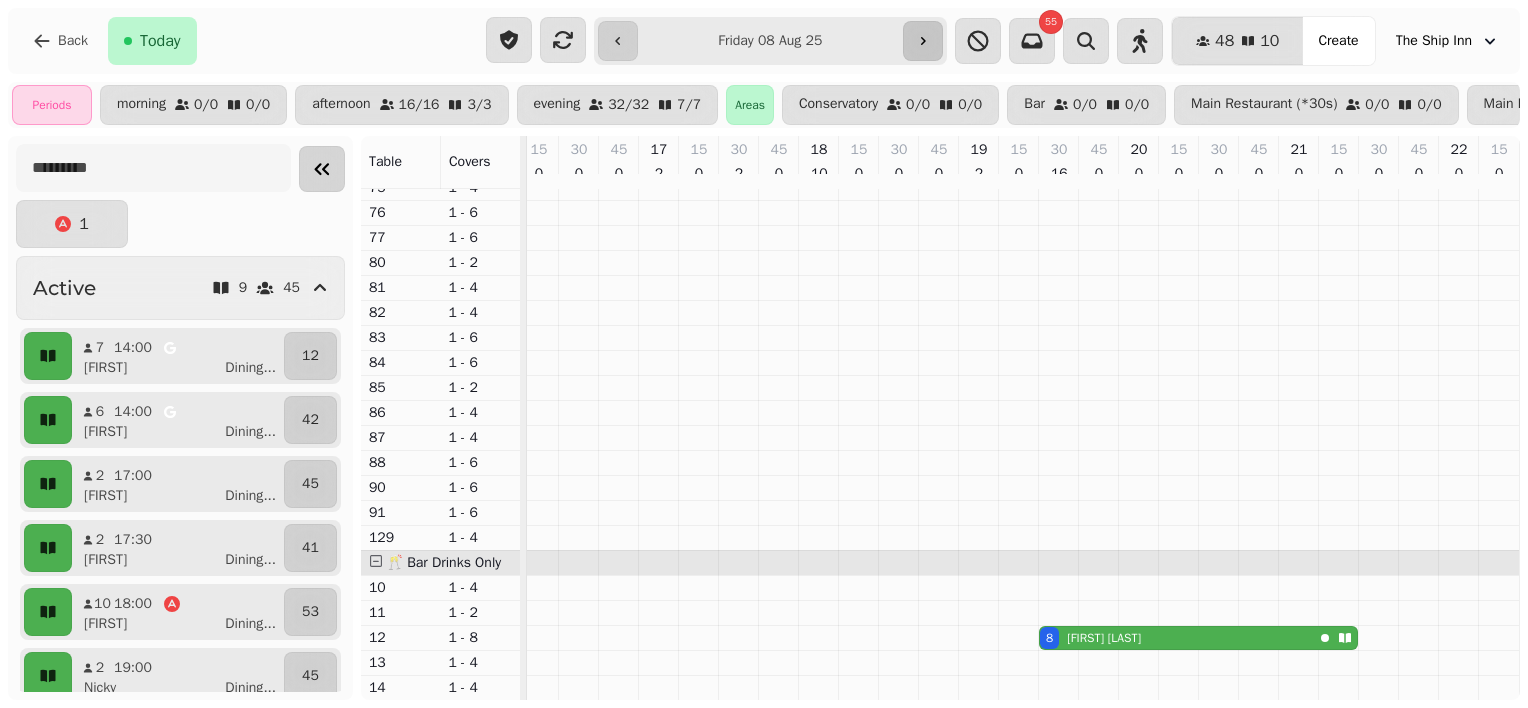 click at bounding box center (923, 41) 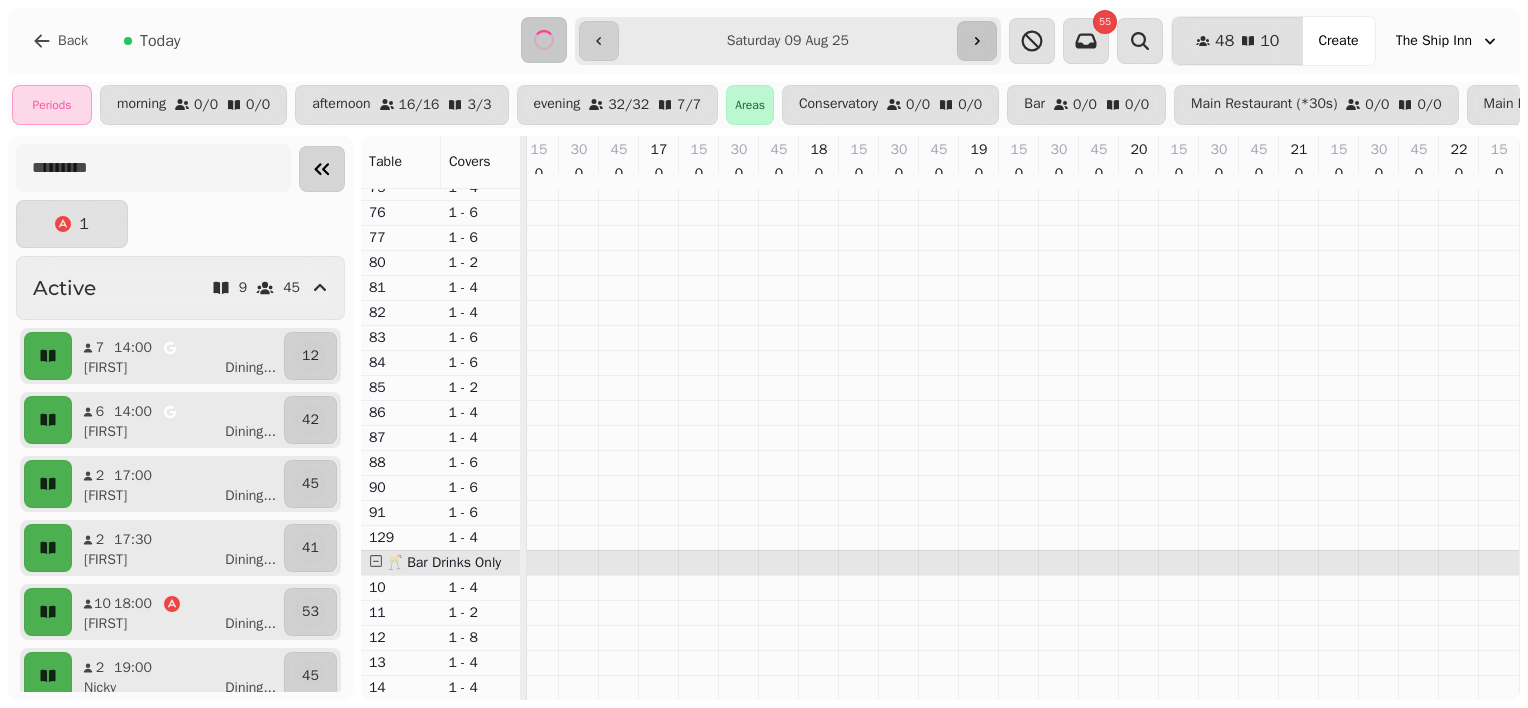 scroll, scrollTop: 0, scrollLeft: 644, axis: horizontal 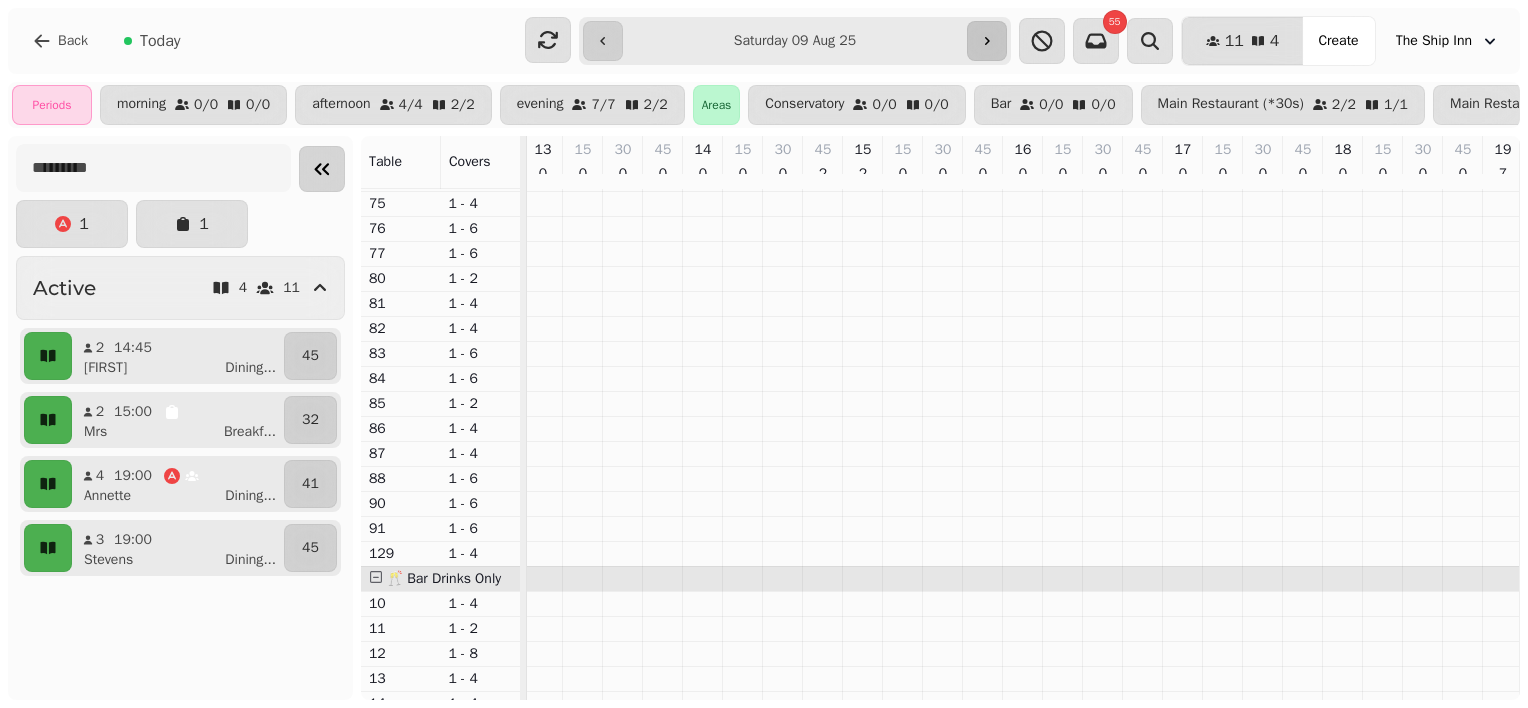 click 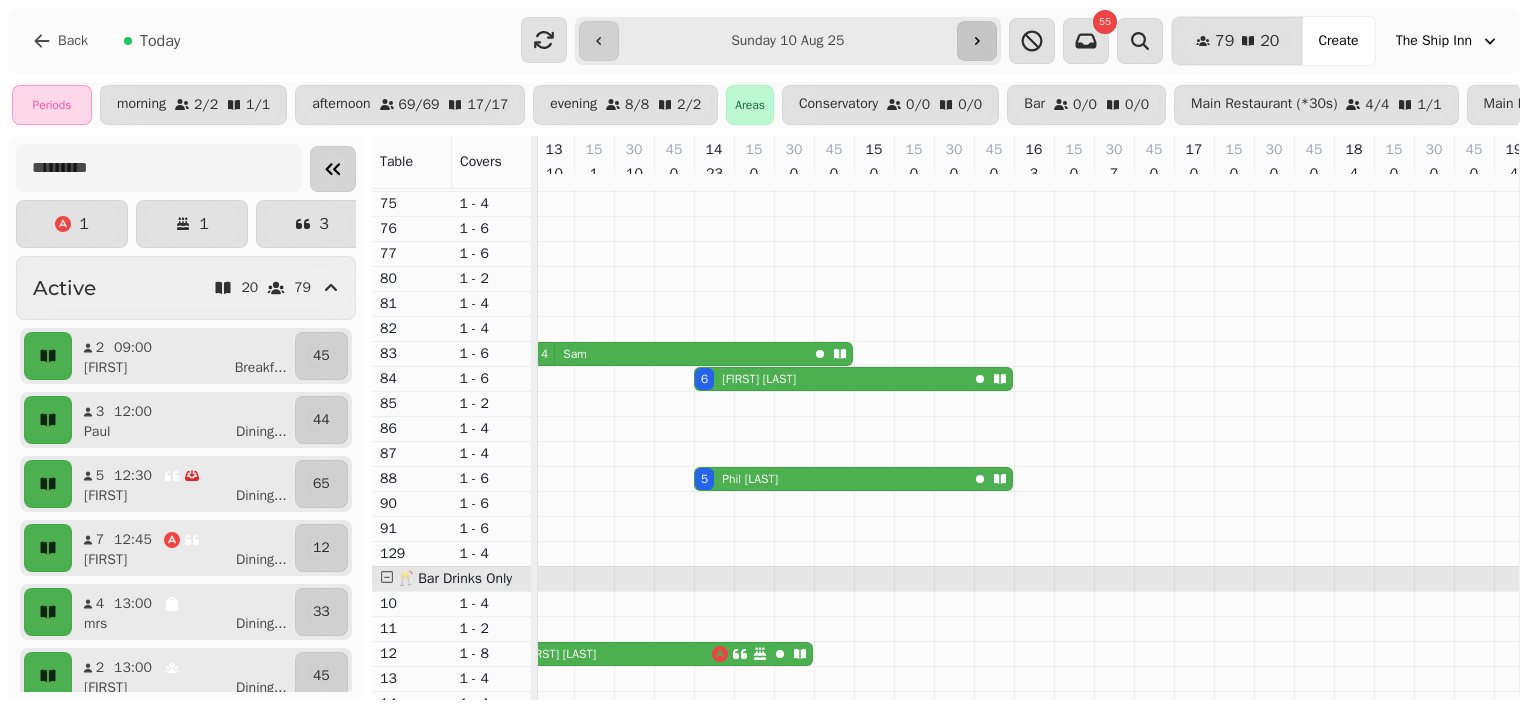 click at bounding box center (977, 41) 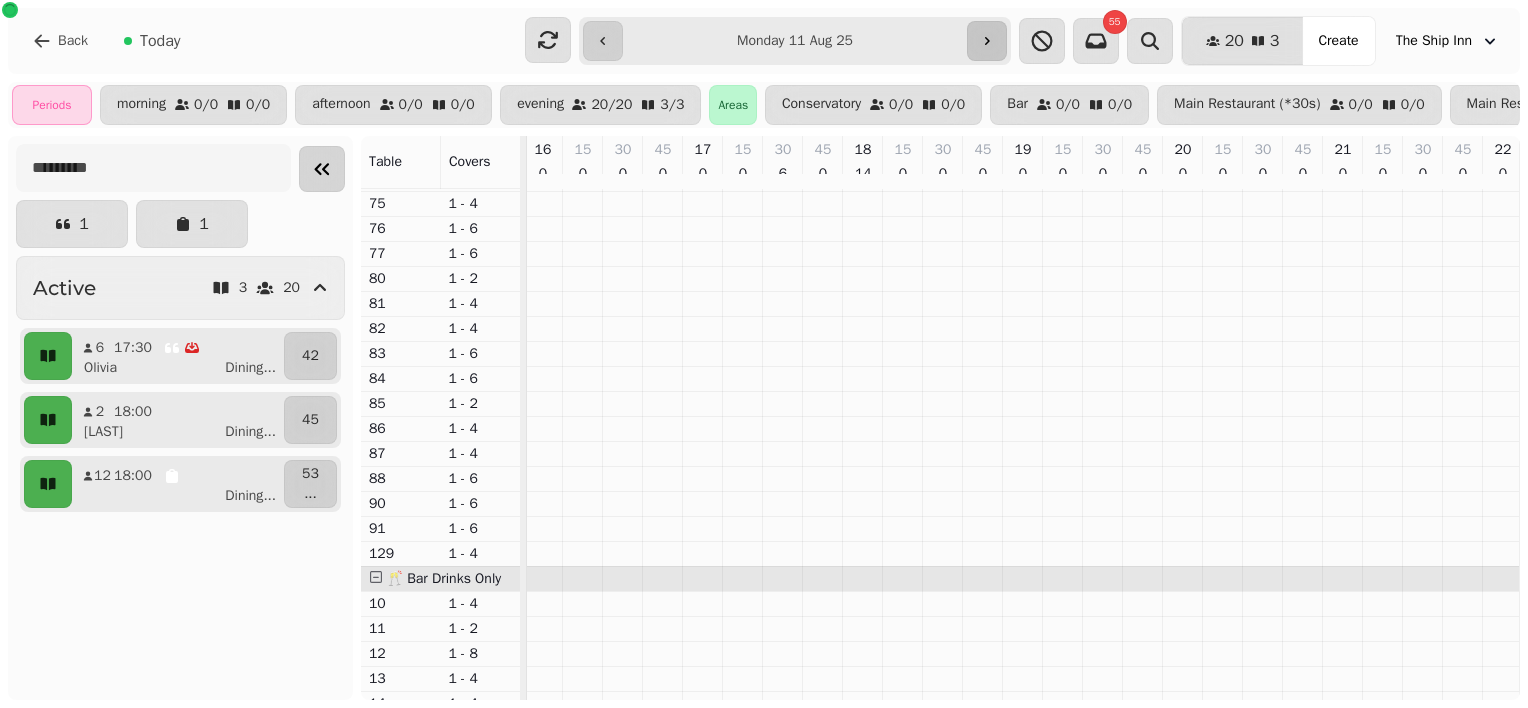 scroll, scrollTop: 0, scrollLeft: 164, axis: horizontal 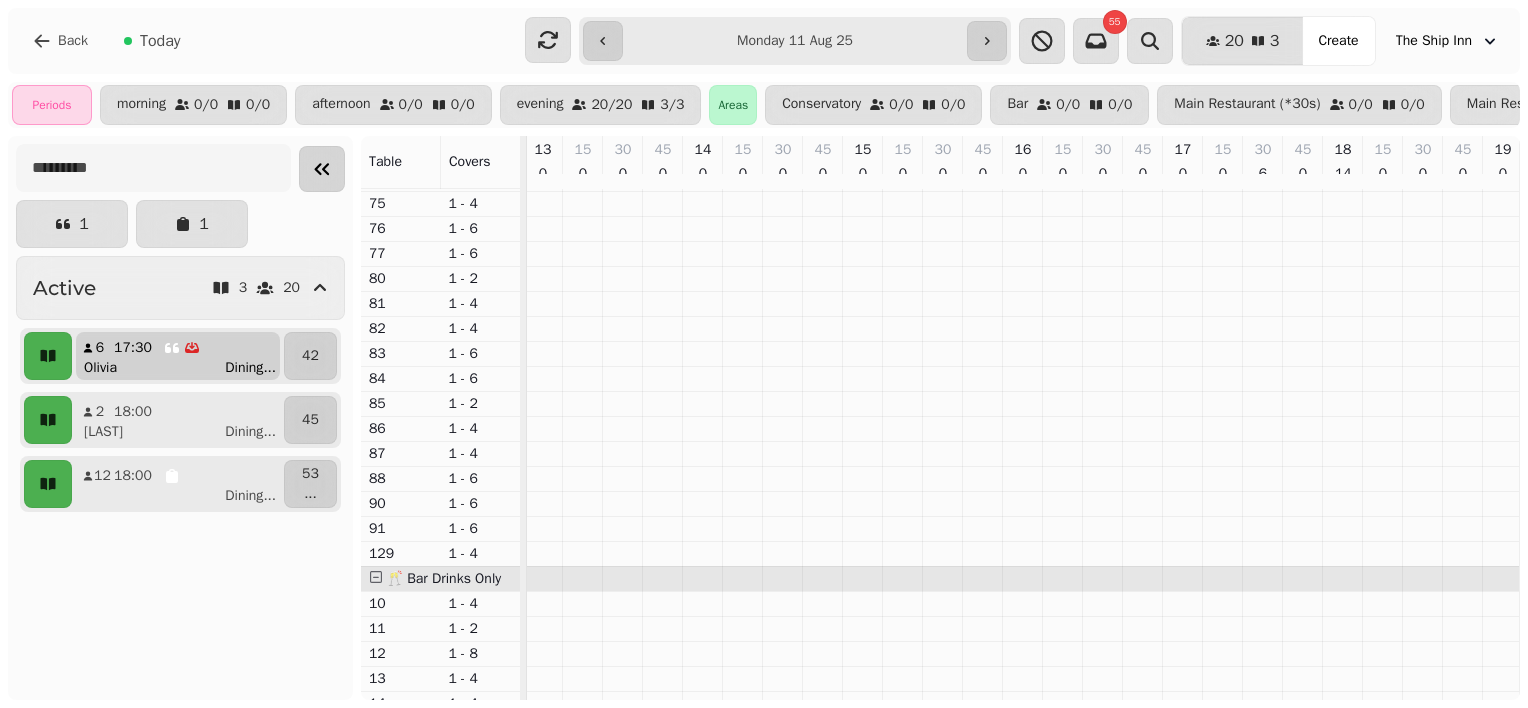click on "6 17:30 [FIRST] Dining ..." at bounding box center [178, 356] 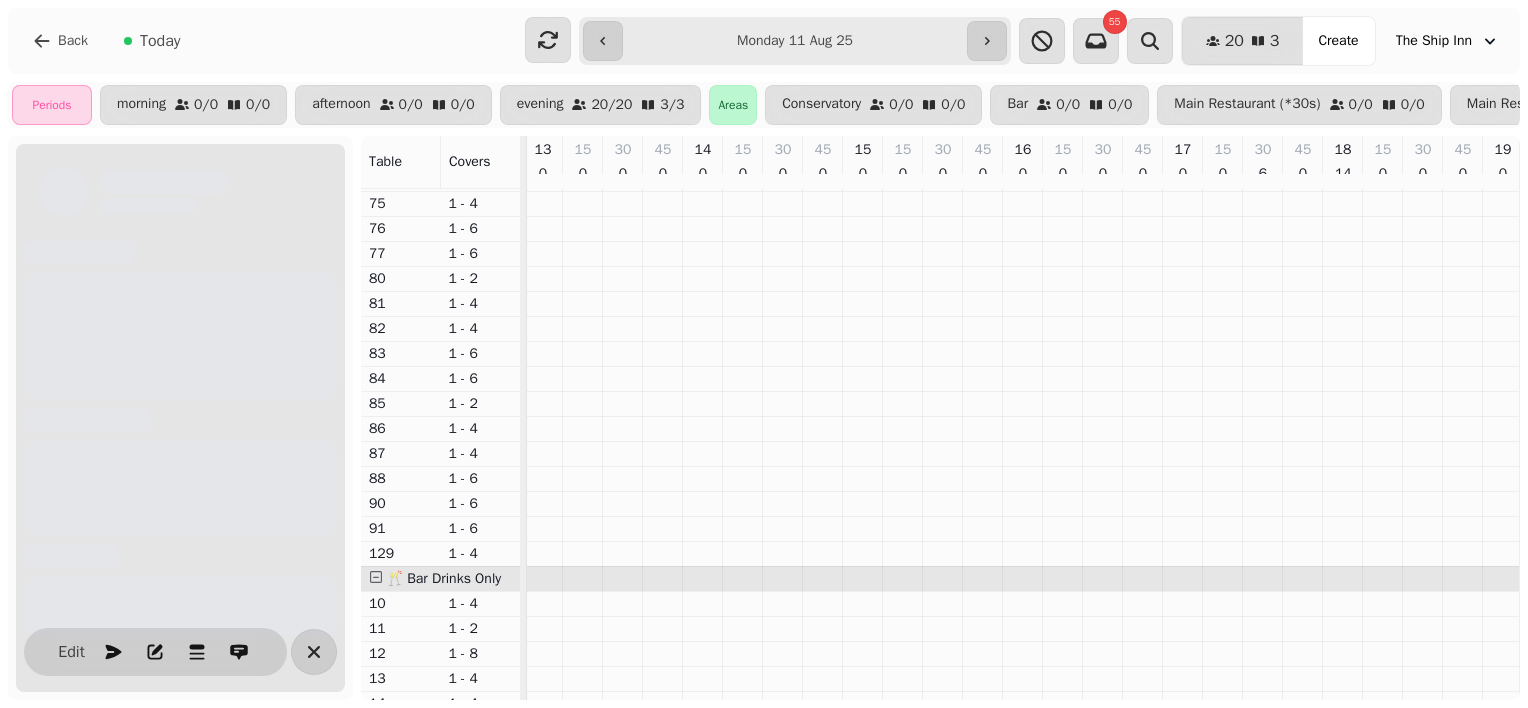 scroll, scrollTop: 0, scrollLeft: 703, axis: horizontal 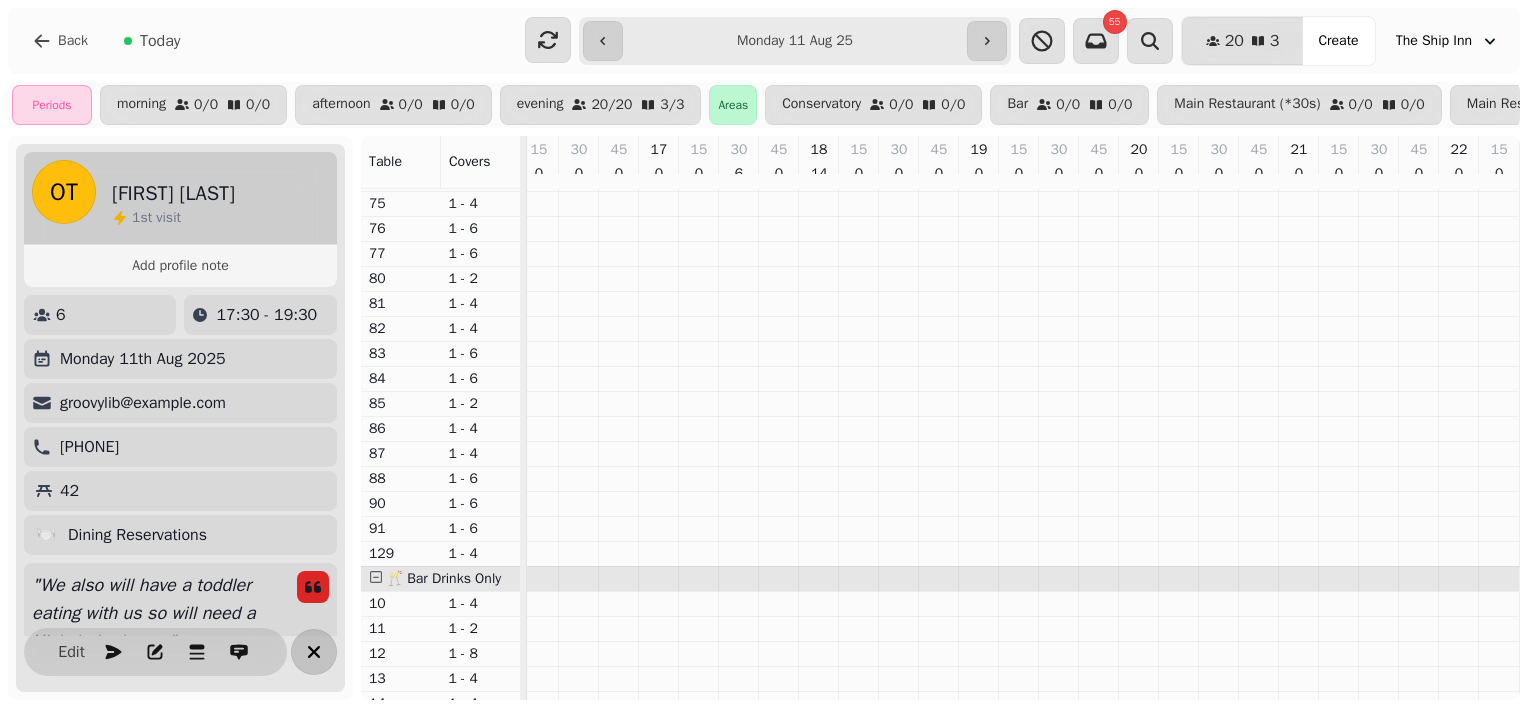 click 